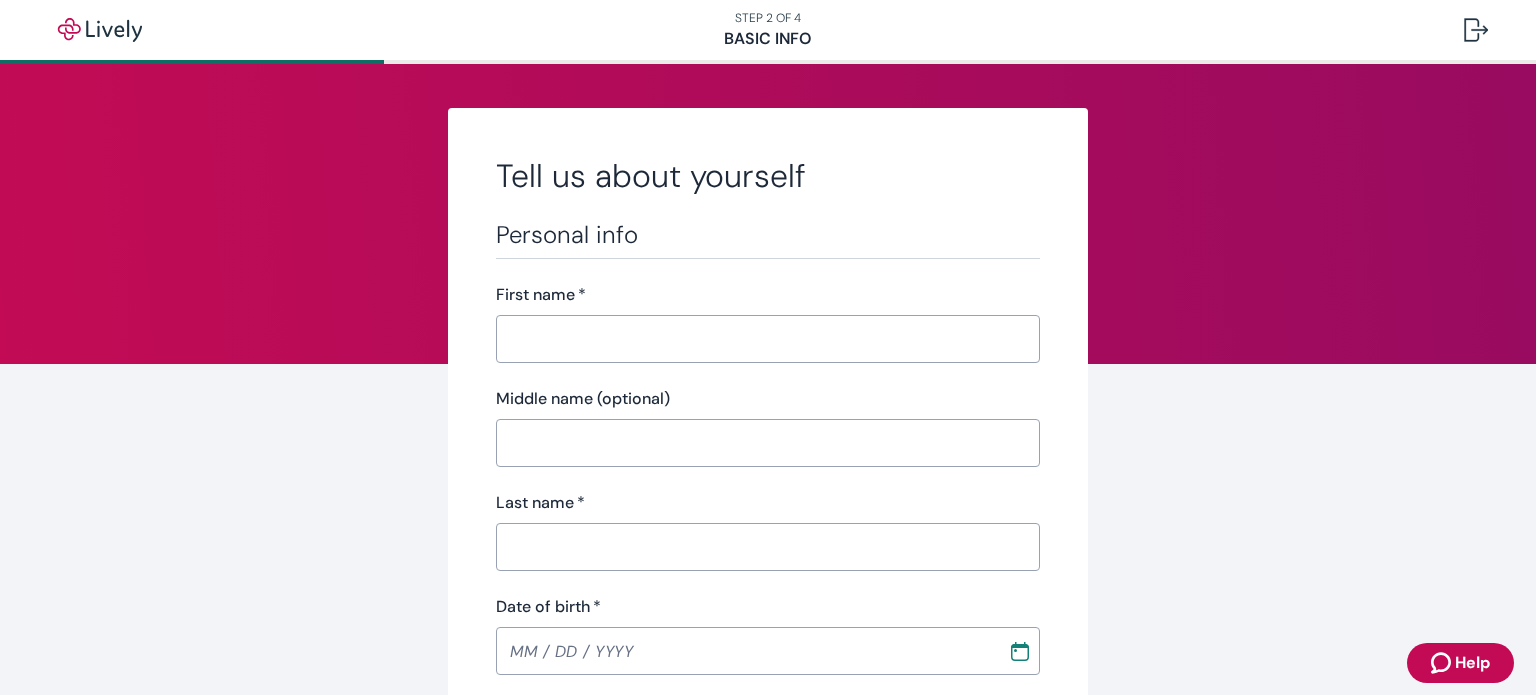 scroll, scrollTop: 0, scrollLeft: 0, axis: both 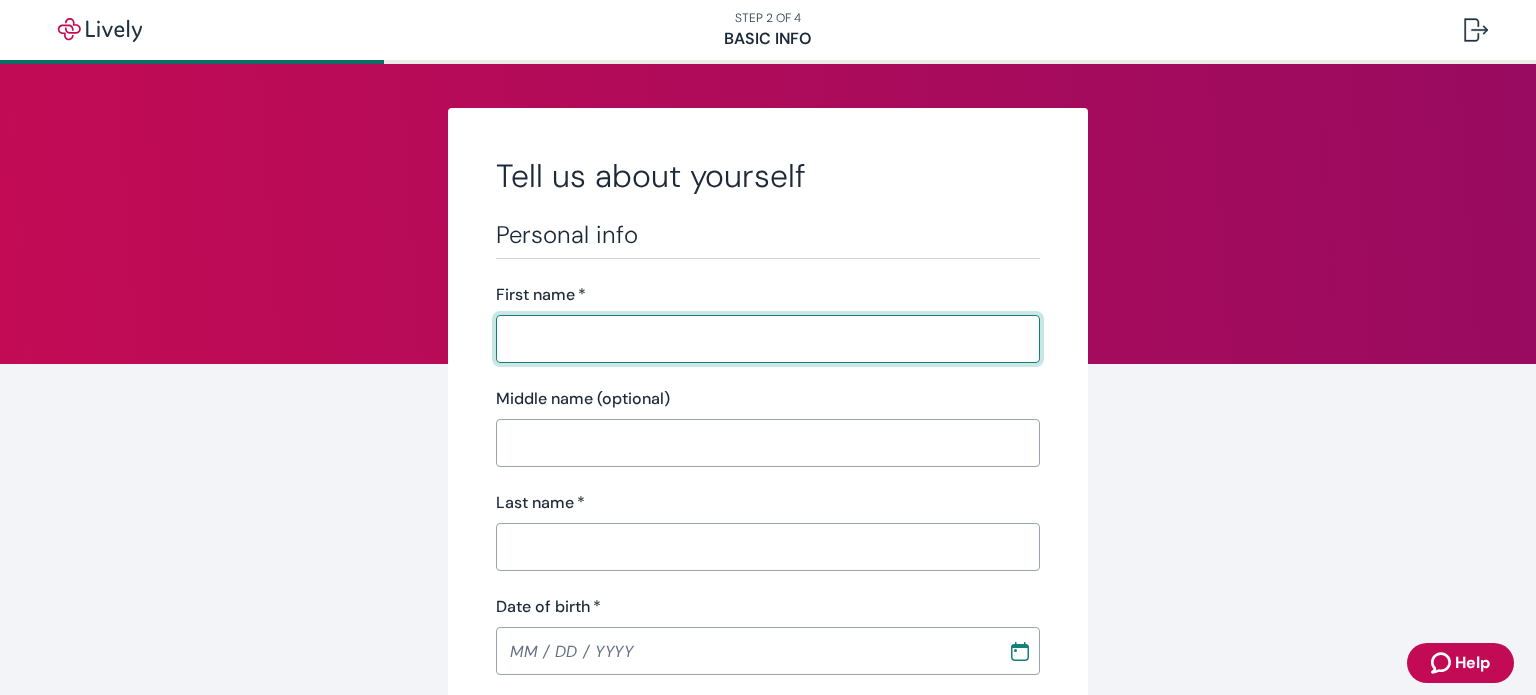 click on "First name   *" at bounding box center (761, 339) 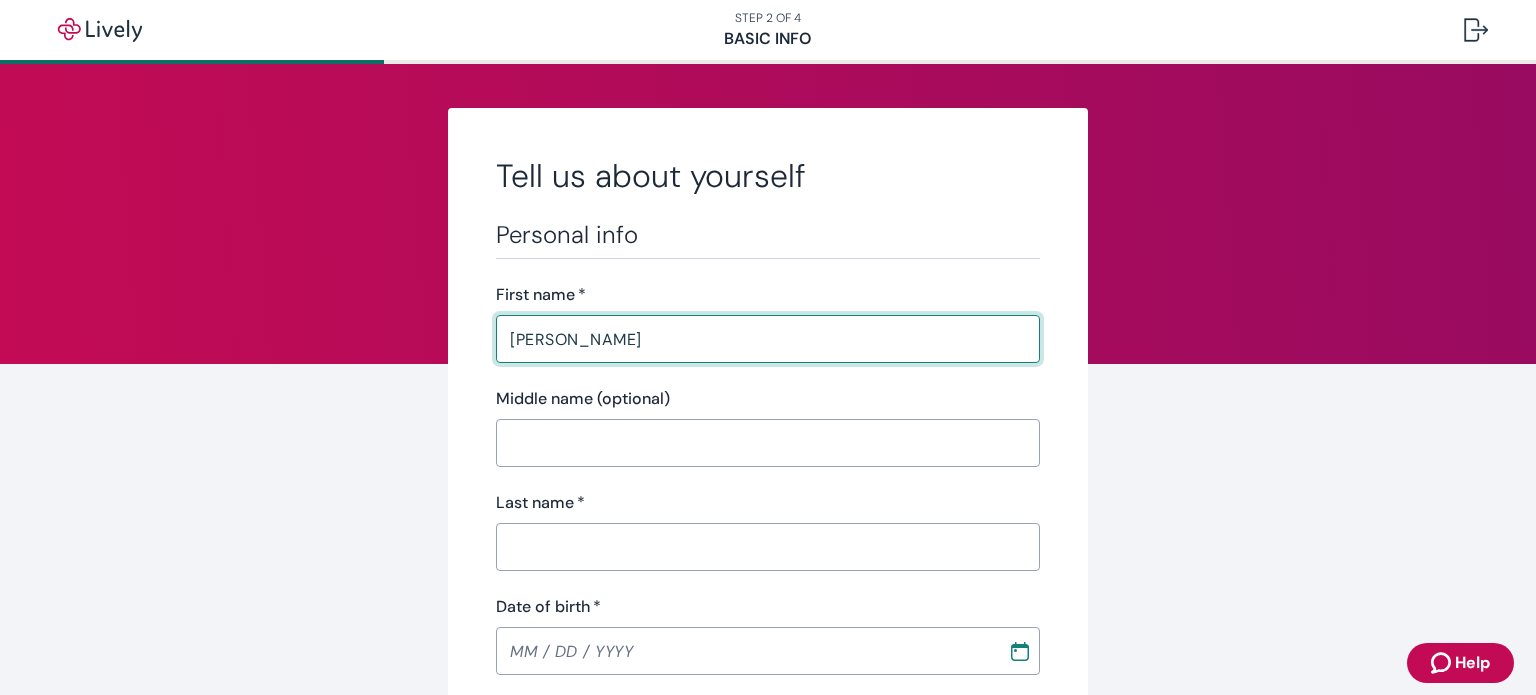 type on "[PERSON_NAME]" 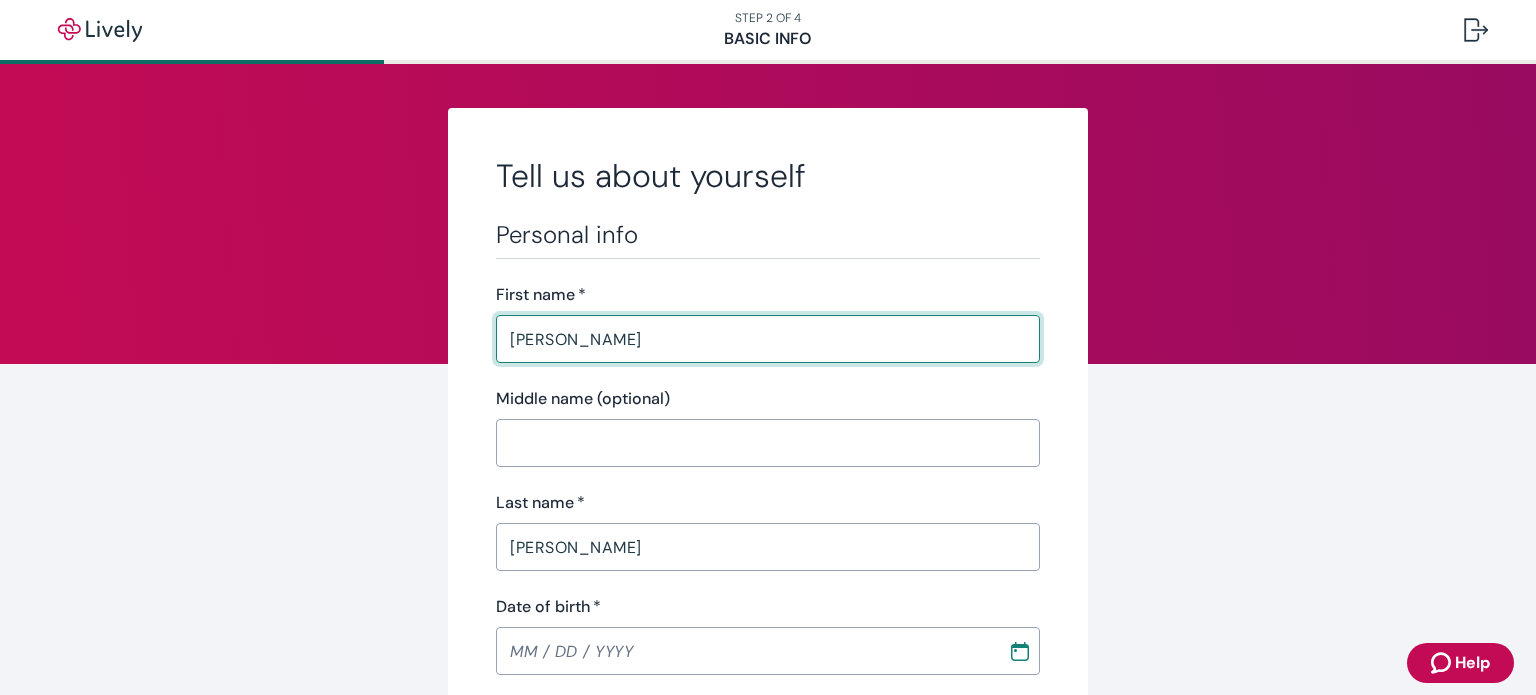 type on "[PHONE_NUMBER]" 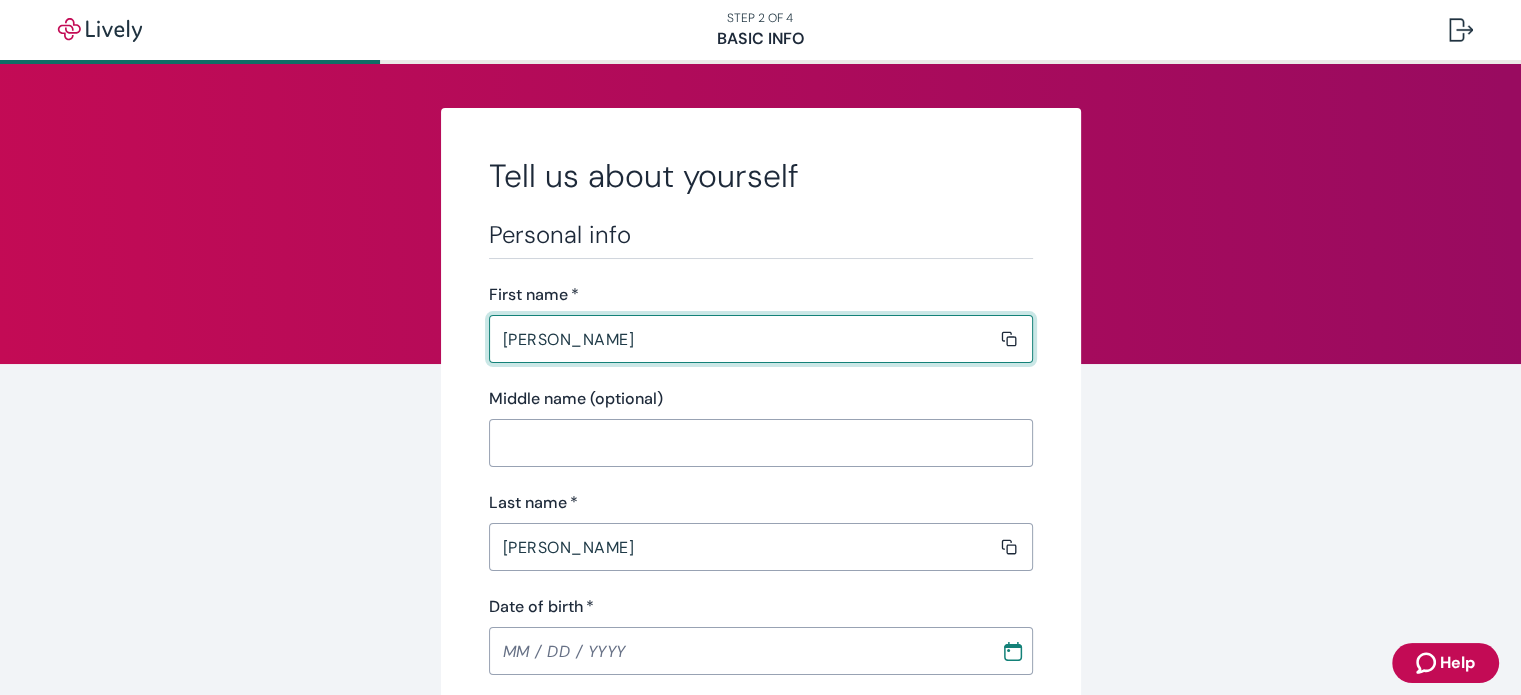 type 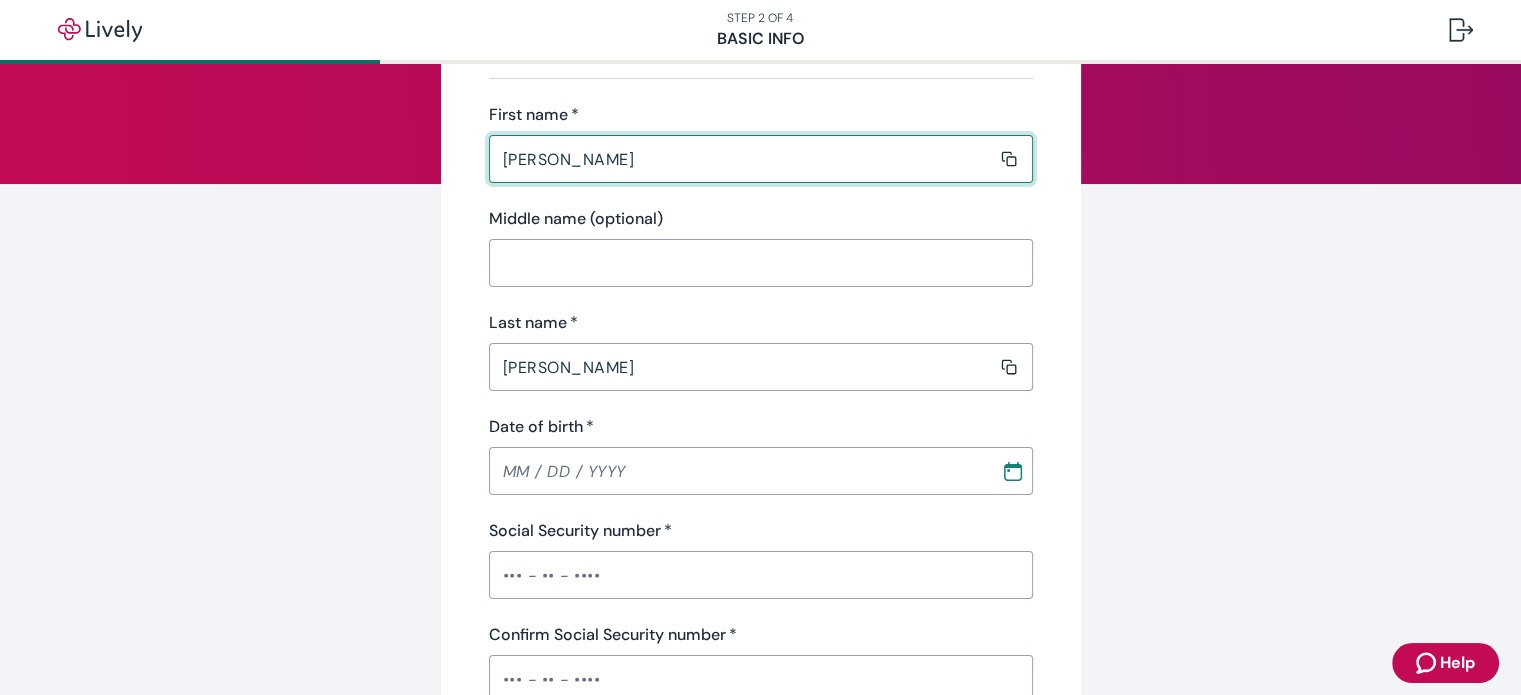 click on "Date of birth   *" at bounding box center [738, 471] 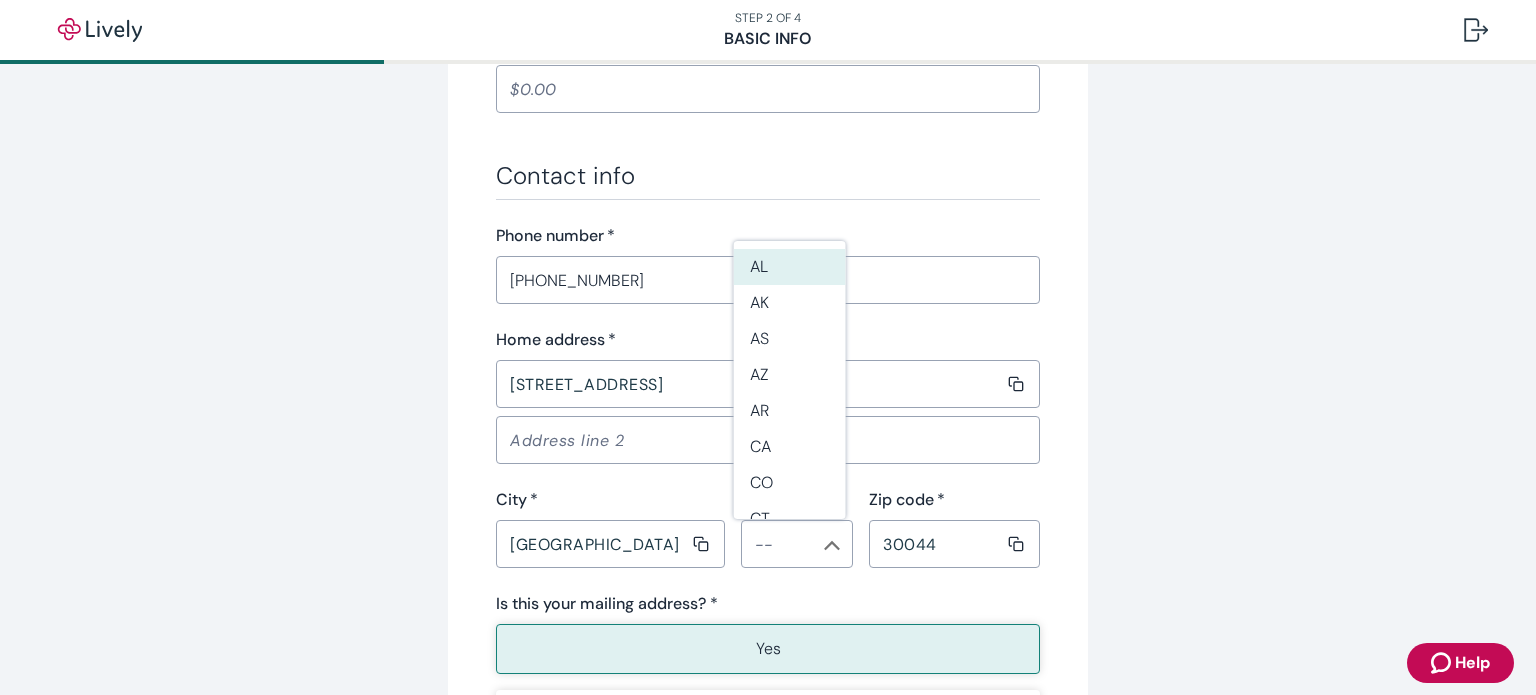 scroll, scrollTop: 1083, scrollLeft: 0, axis: vertical 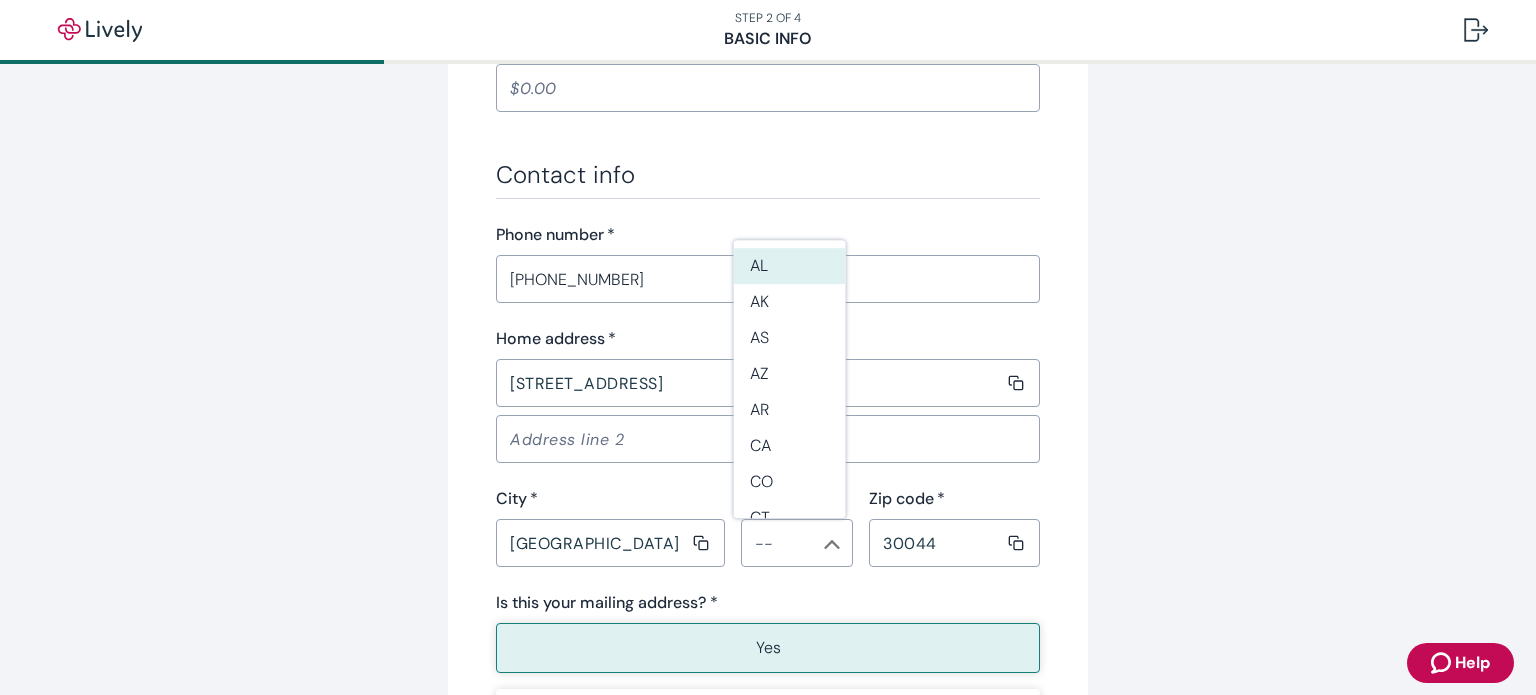 type on "12 / 04 / 1974" 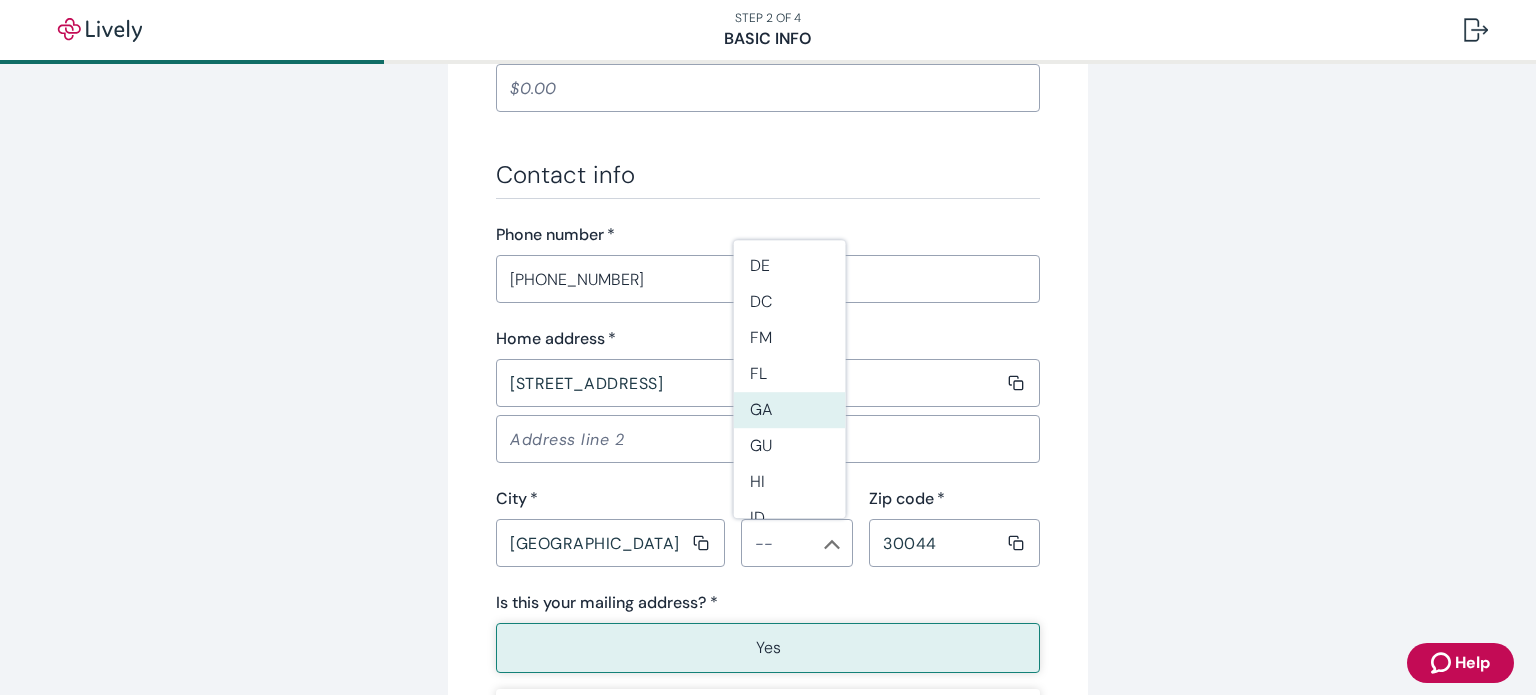 scroll, scrollTop: 292, scrollLeft: 0, axis: vertical 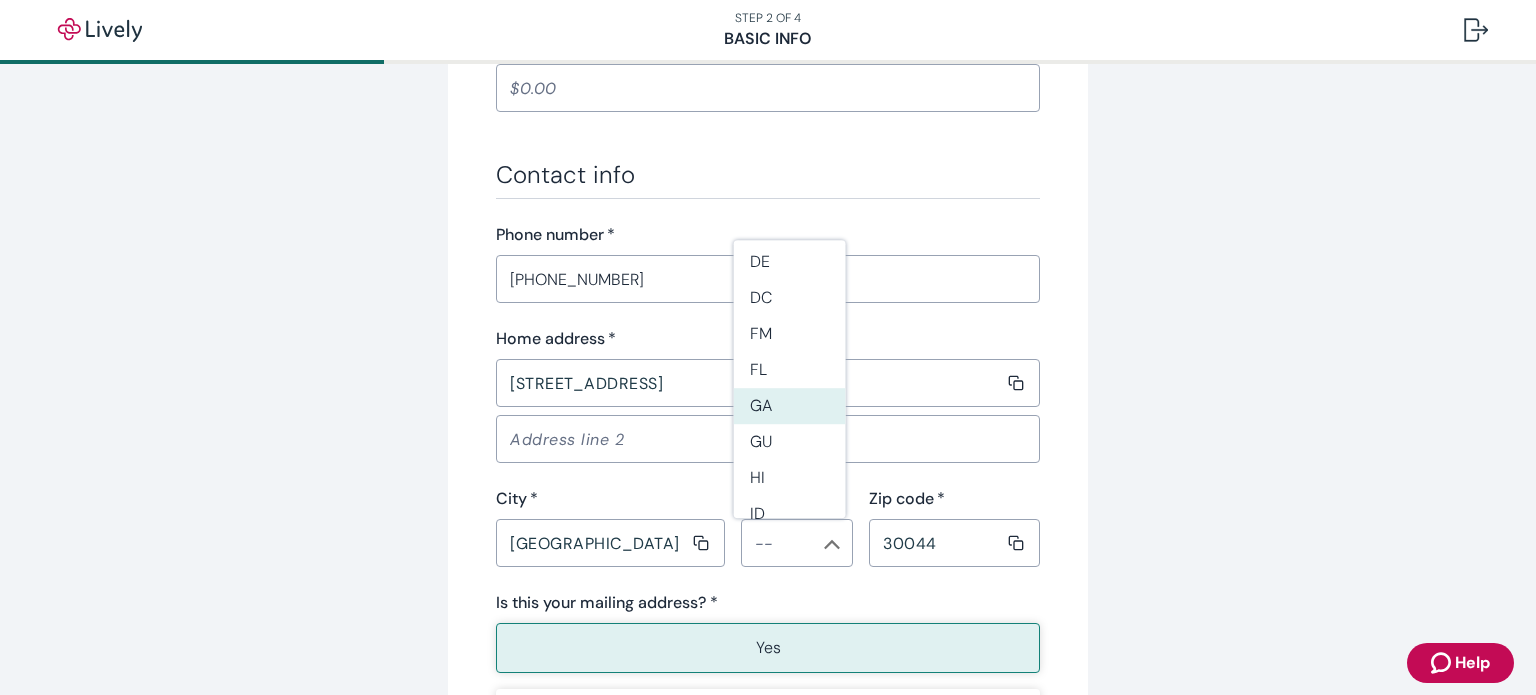 click on "GA" at bounding box center [790, 406] 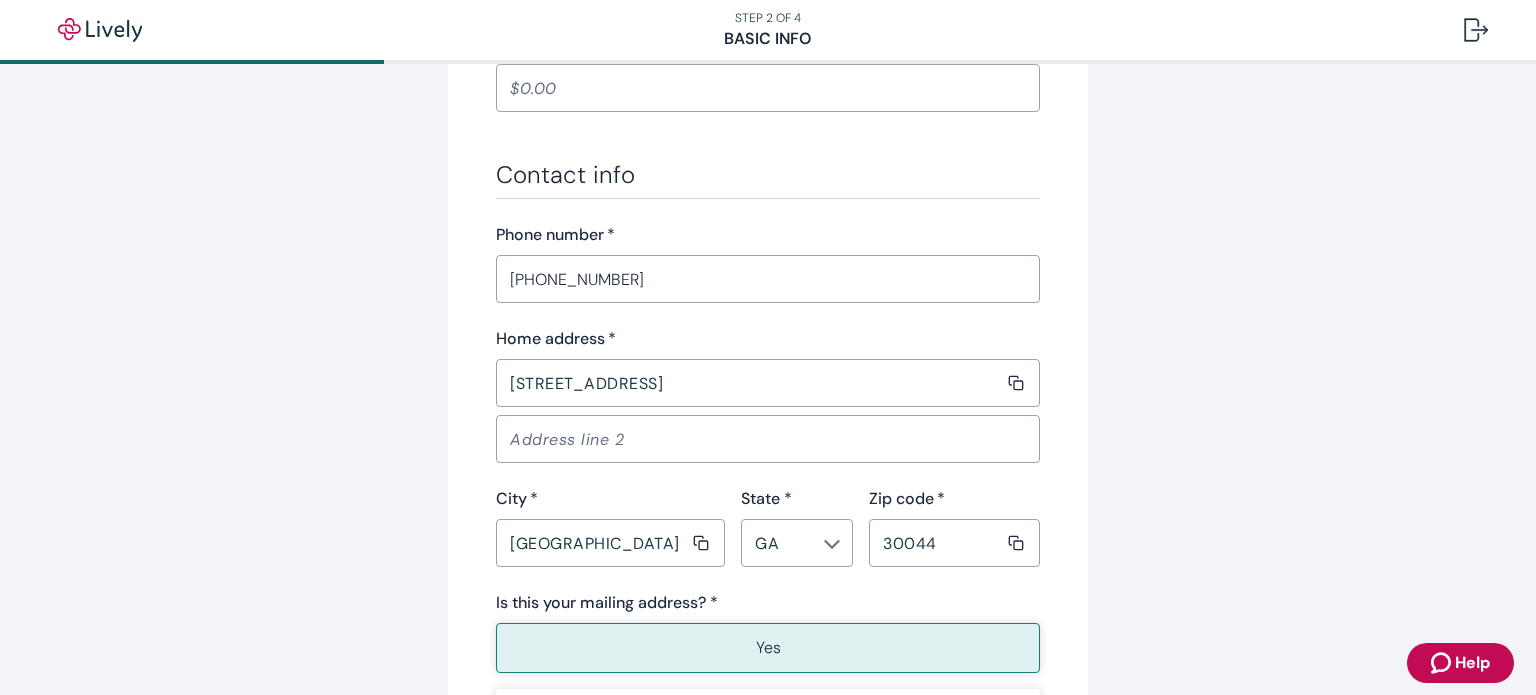 scroll, scrollTop: 1084, scrollLeft: 0, axis: vertical 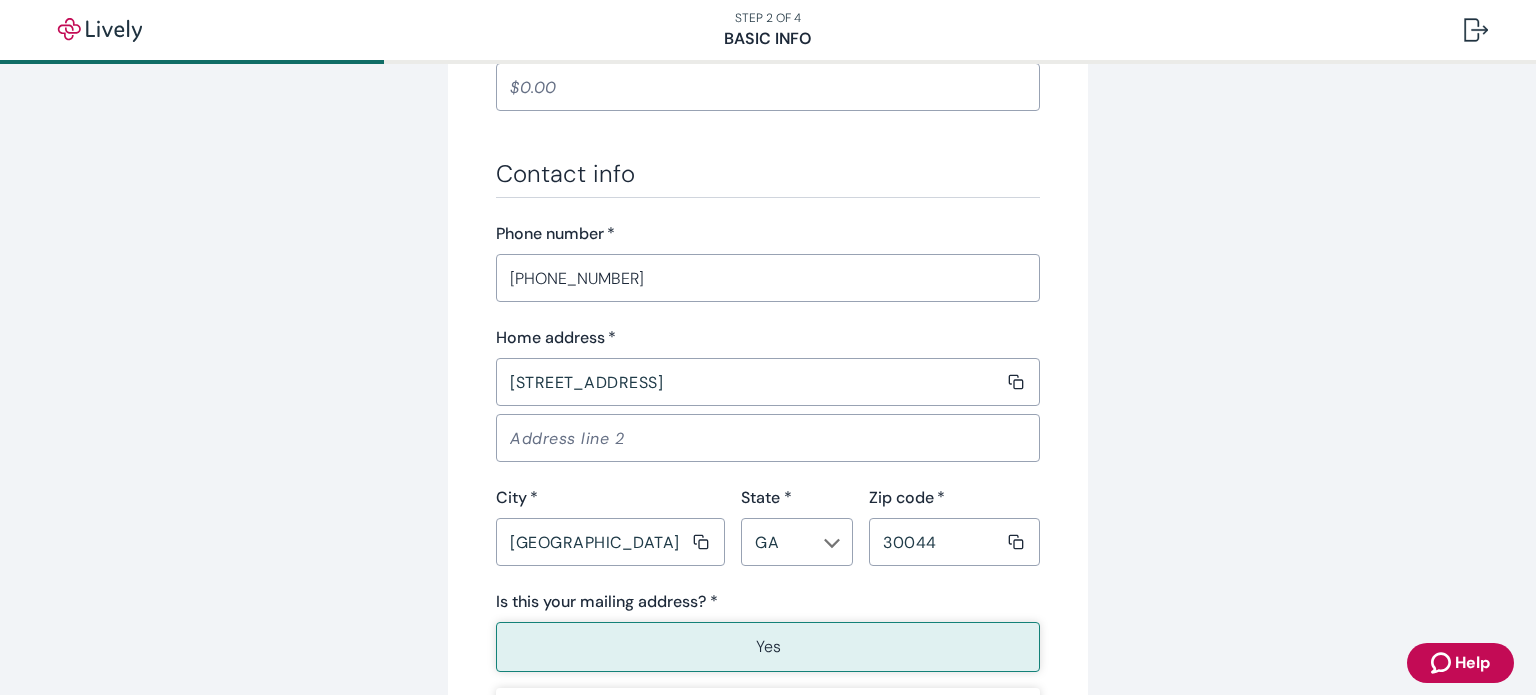 click on "Tell us about yourself Personal info First name   * Justin ​ Middle name (optional) ​ Last name   * Poblete ​ Date of birth   * 12 / 04 / 1974 ​ Social Security number   * ​ Confirm Social Security number   * ​ Occupation   * ​ Current employer (optional) ​ Salary (optional) ​ Contact info Phone number   * (678) 223-1894 ​ Home address   * 405 Yellow Shoals Ct ​ ​ City   * Lawrenceville ​ State * GA ​ Zip code   * 30044 ​ Is this your mailing address? * Yes No Back Continue" at bounding box center [768, -43] 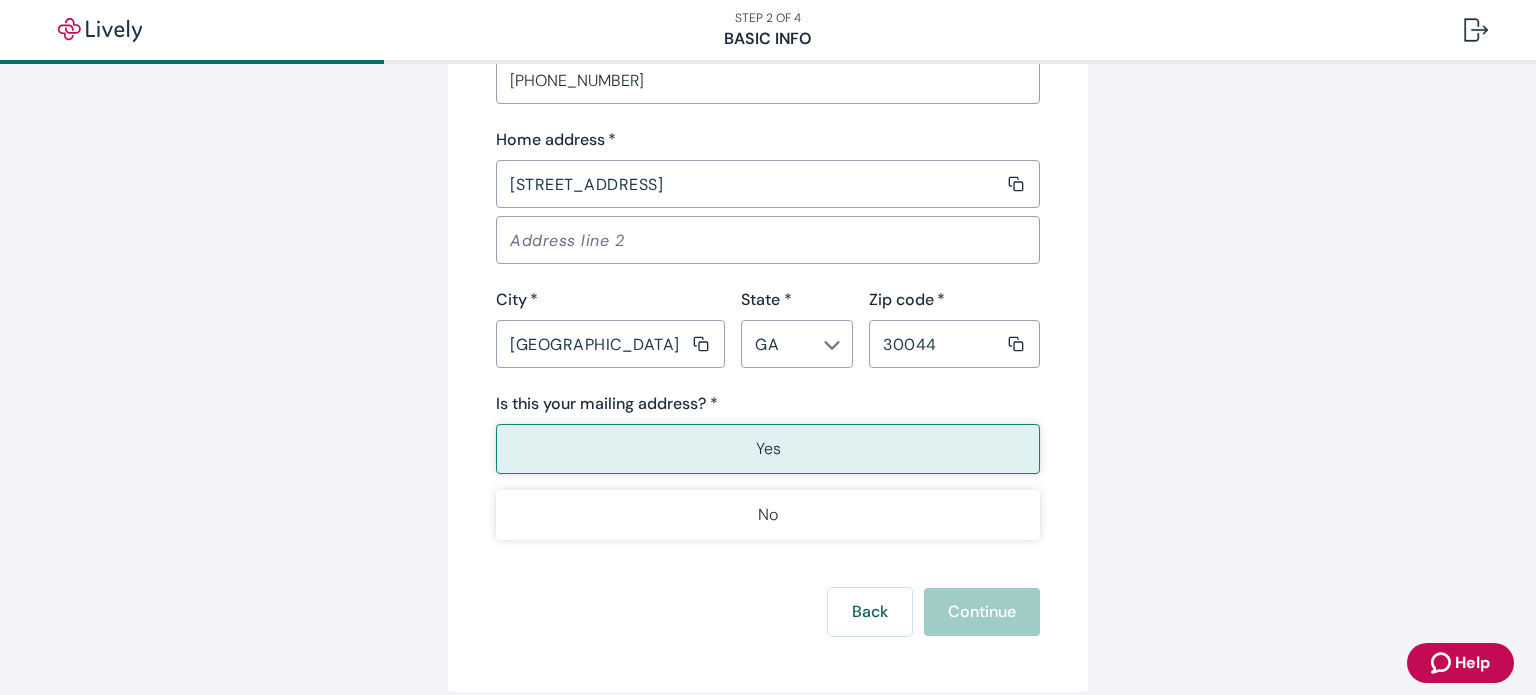 scroll, scrollTop: 1283, scrollLeft: 0, axis: vertical 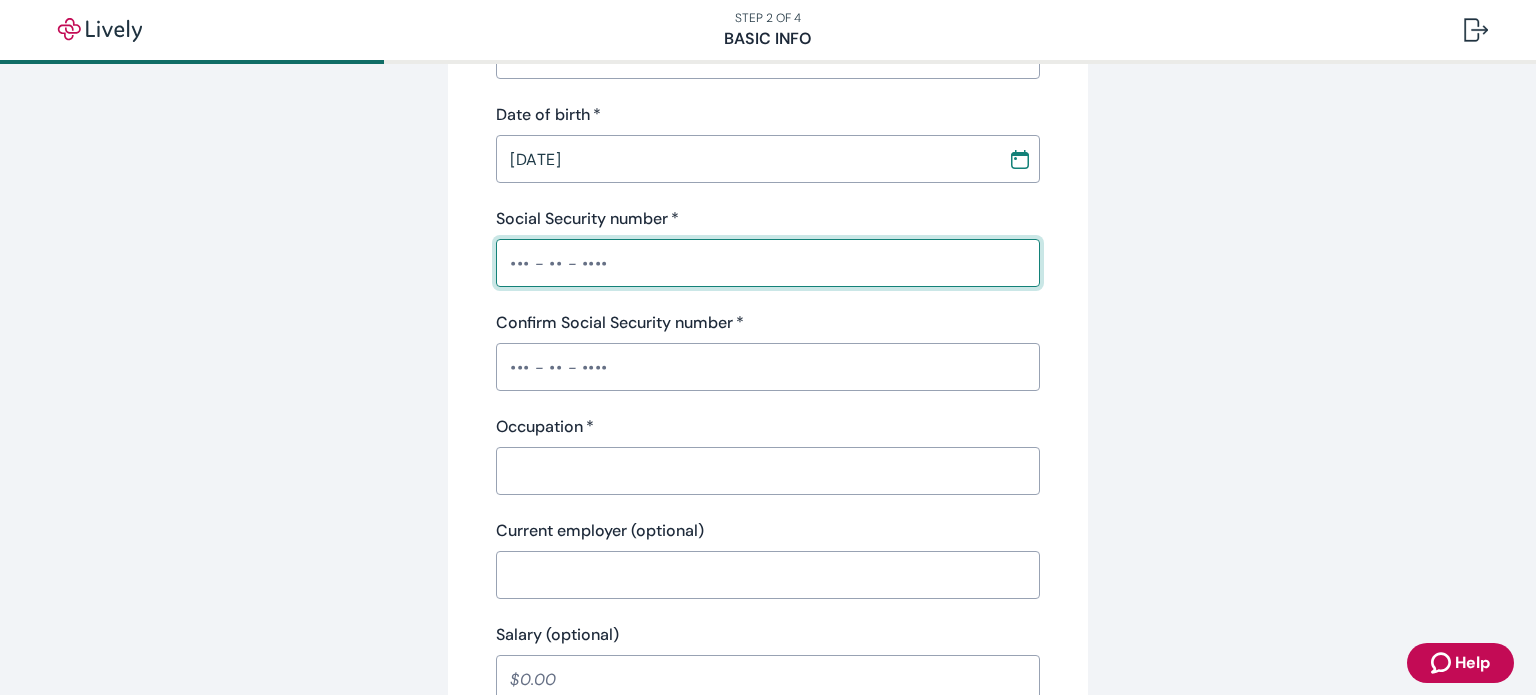 click on "Social Security number   *" at bounding box center (768, 263) 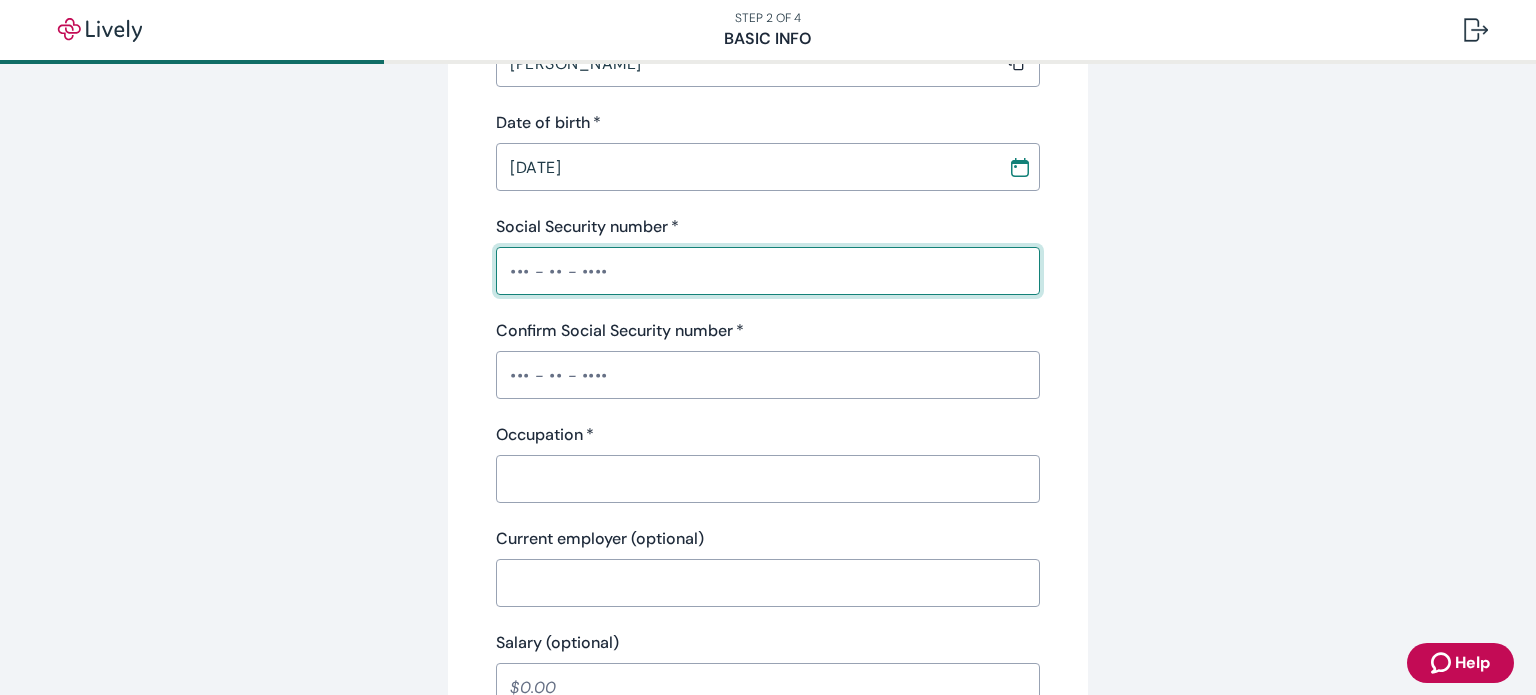scroll, scrollTop: 484, scrollLeft: 0, axis: vertical 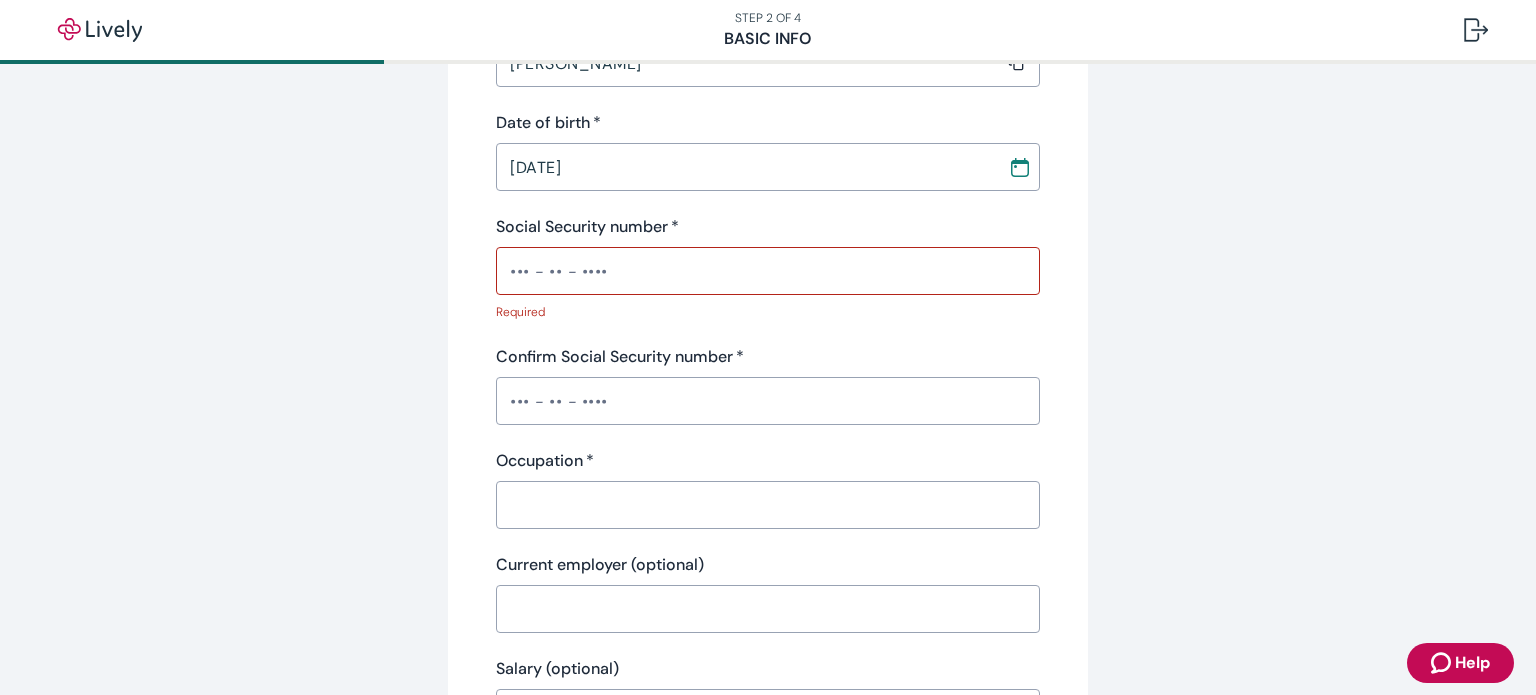 click on "Social Security number   *" at bounding box center (768, 271) 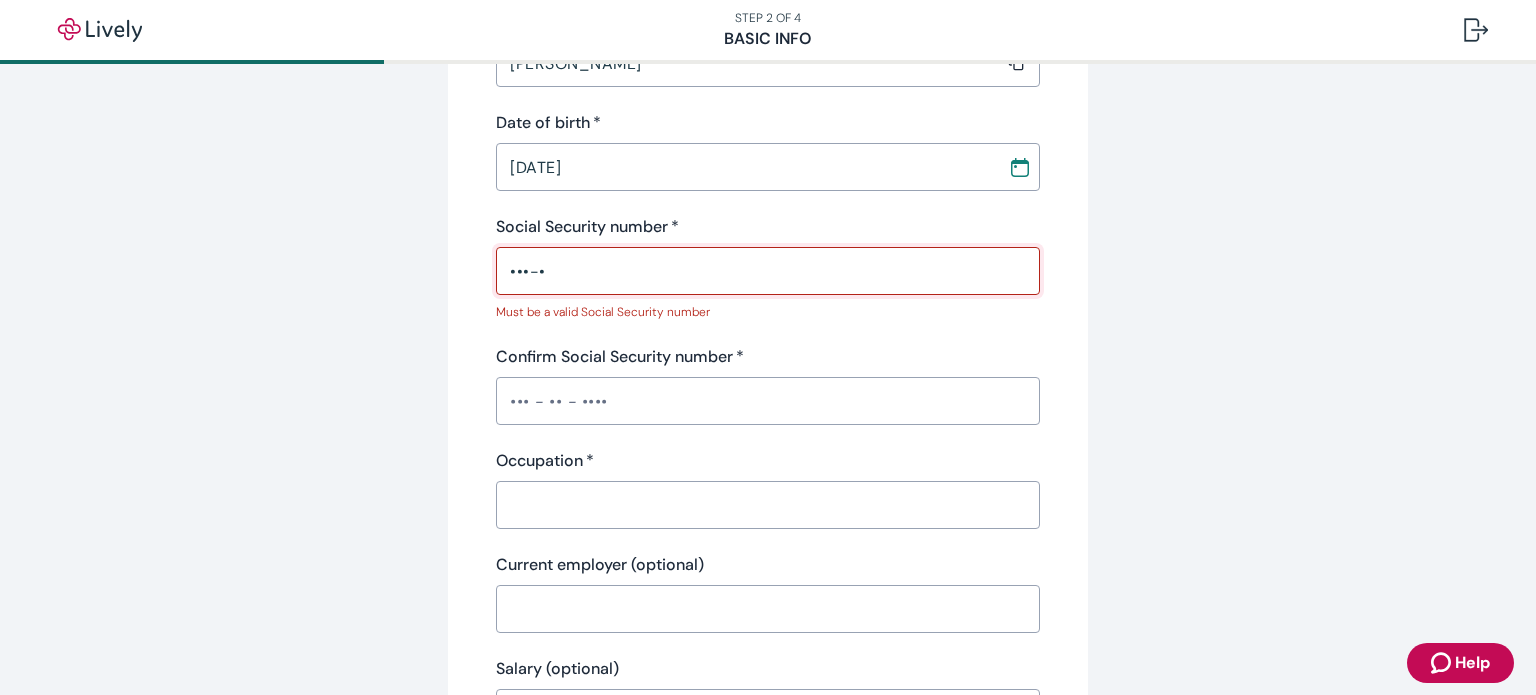 drag, startPoint x: 548, startPoint y: 273, endPoint x: 405, endPoint y: 260, distance: 143.58969 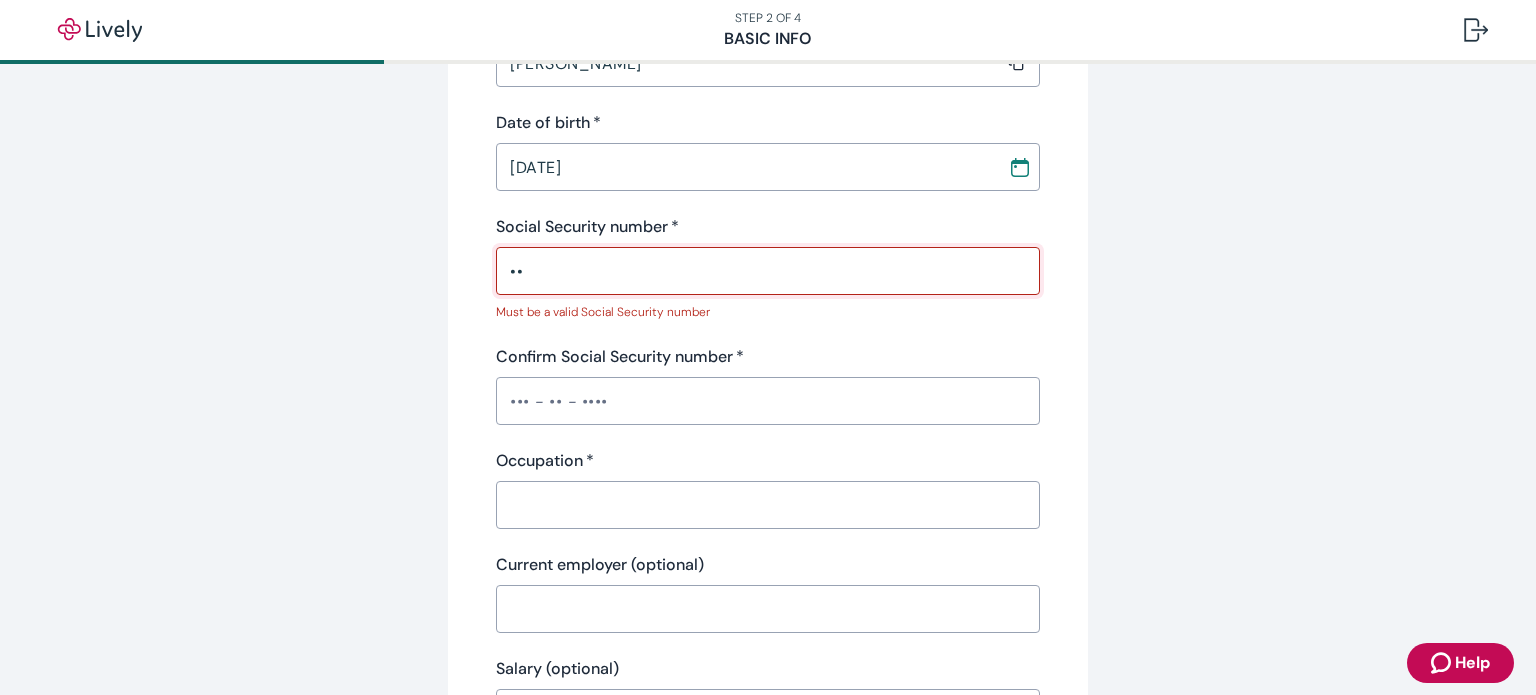 type on "•" 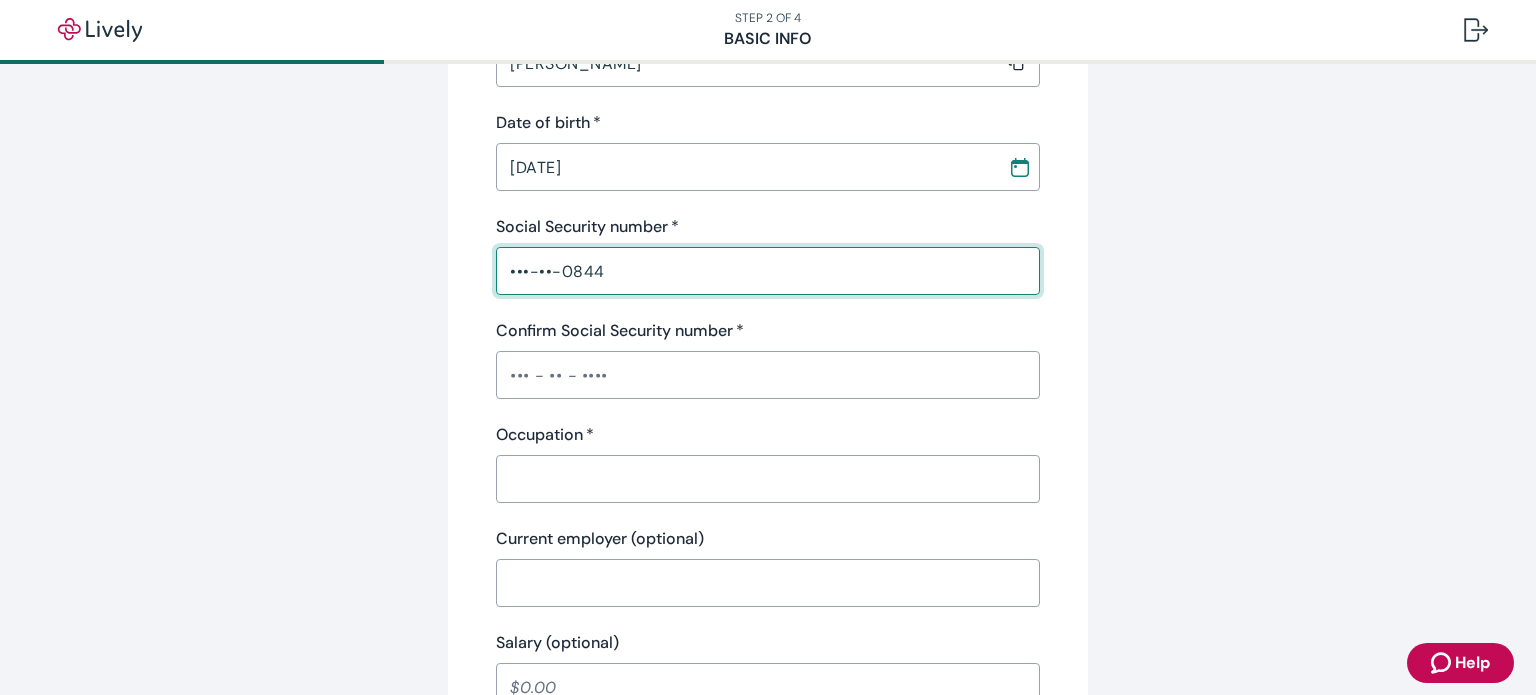 type on "•••-••-0844" 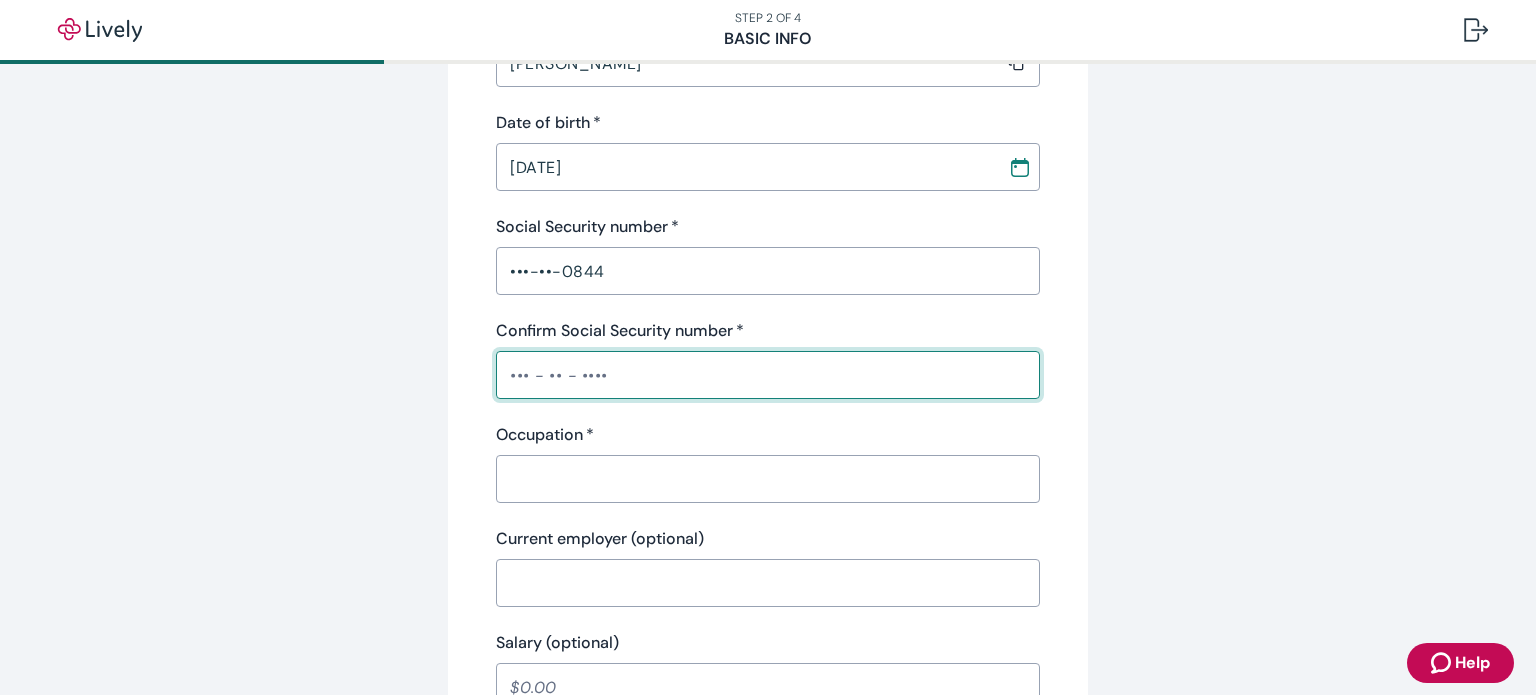 drag, startPoint x: 595, startPoint y: 371, endPoint x: 435, endPoint y: 360, distance: 160.37769 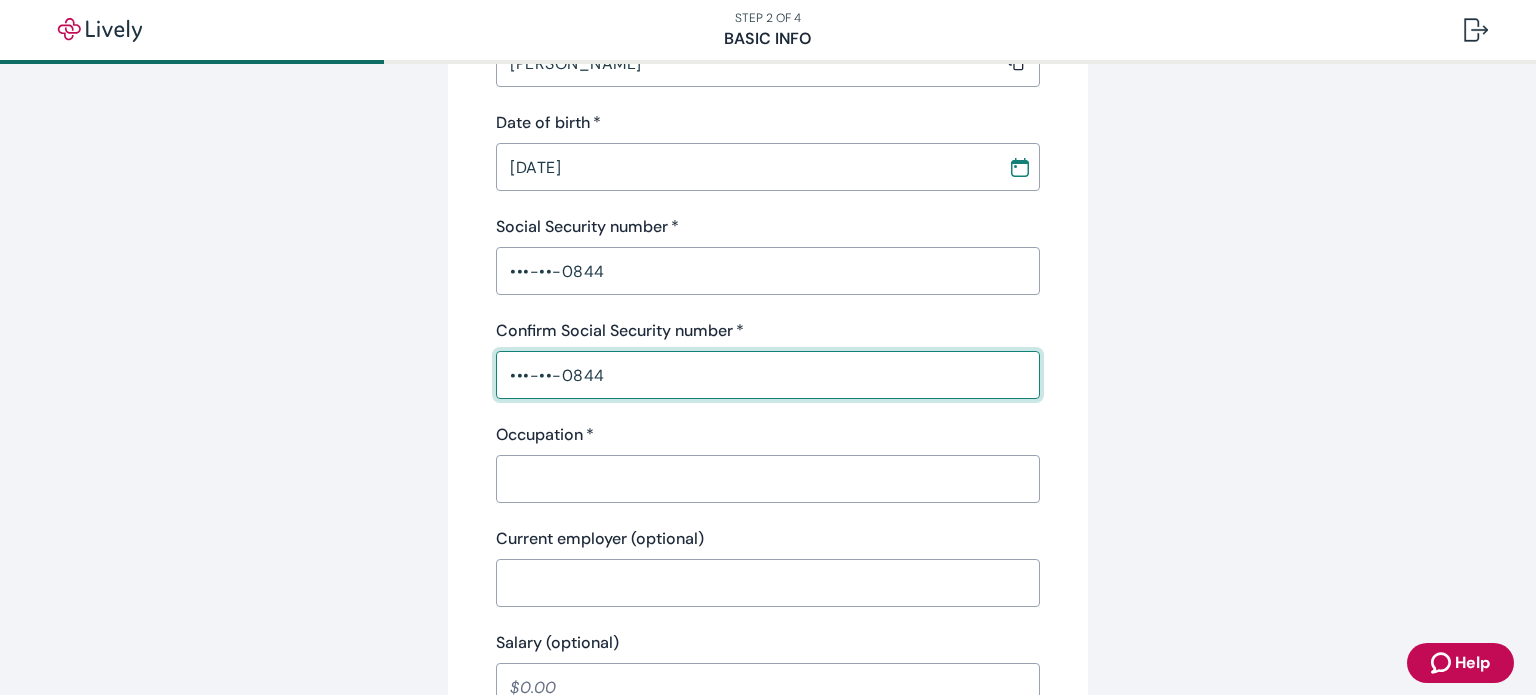 type on "•••-••-0844" 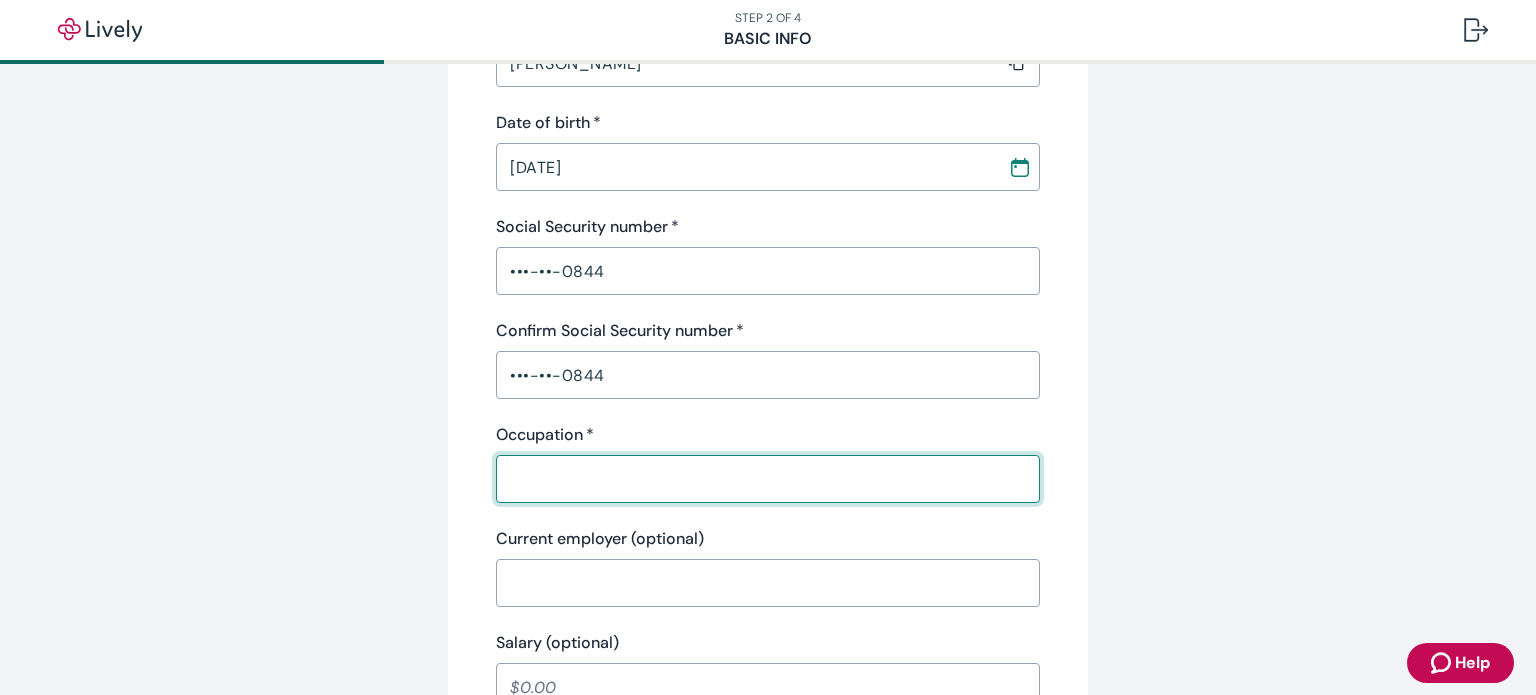 type on "Fire Protection" 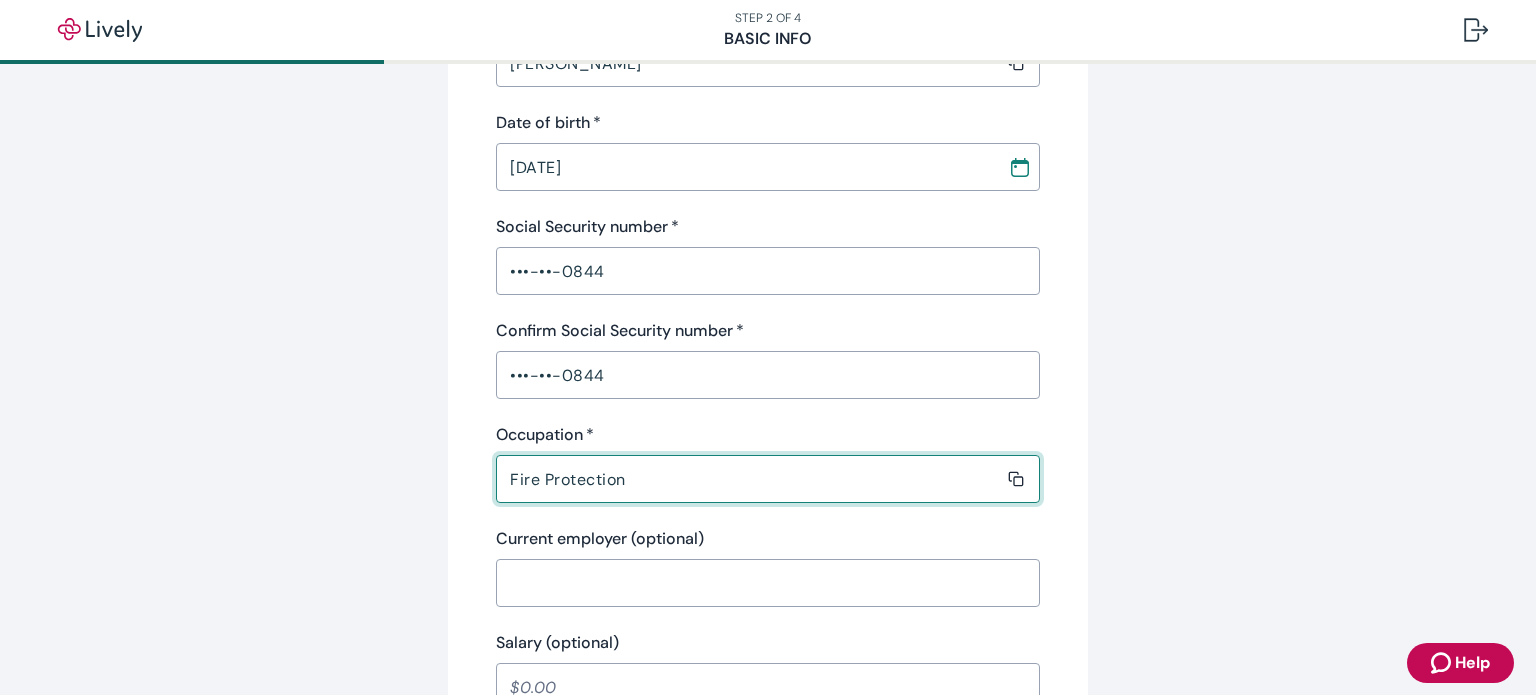 click on "Current employer (optional)" at bounding box center (761, 583) 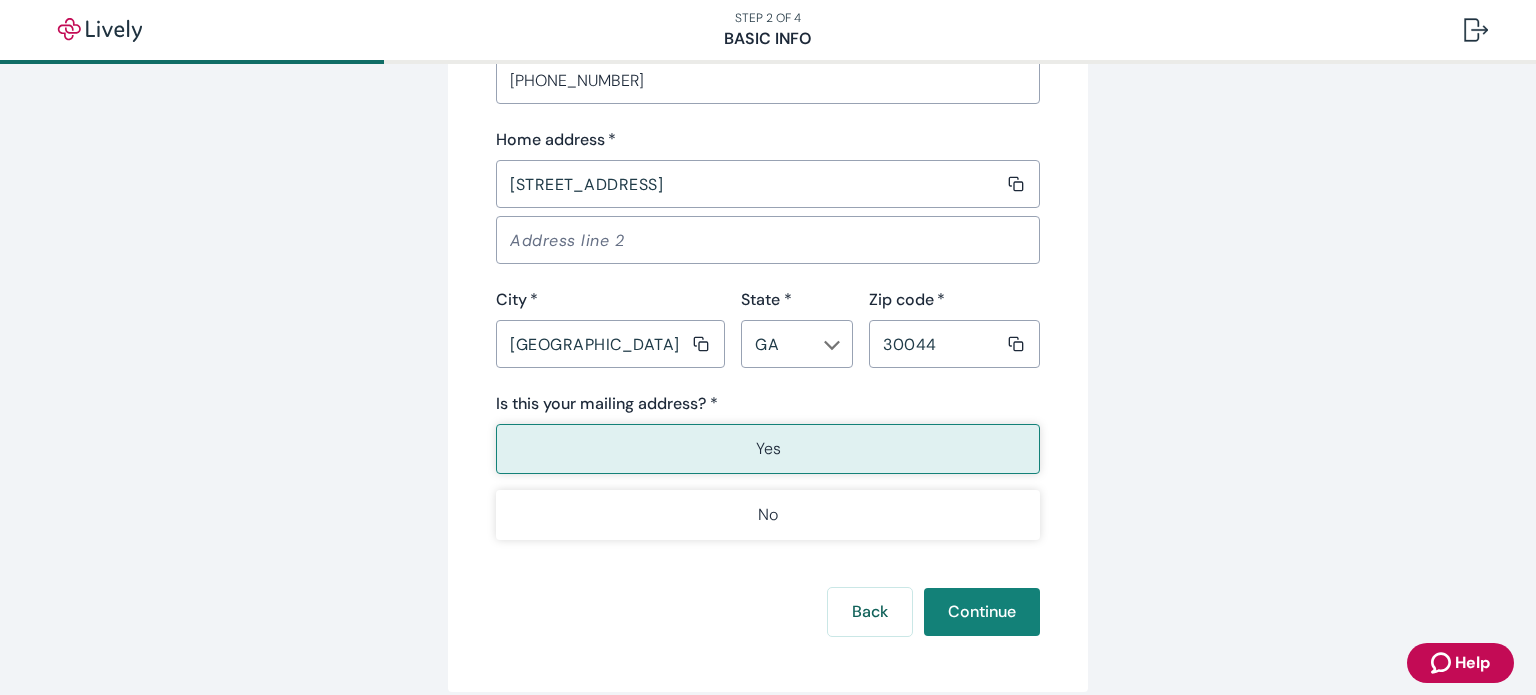 type on "Telgian Corporation" 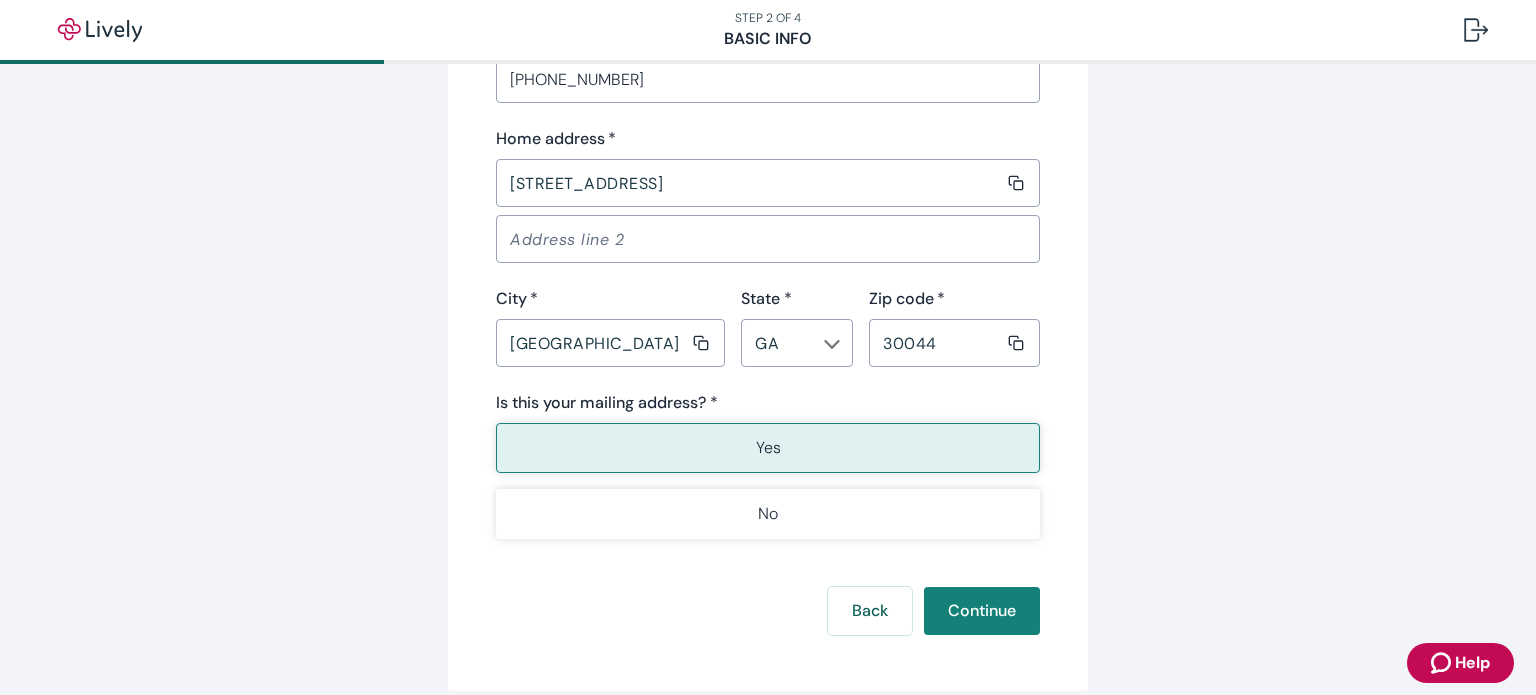 click on "Yes" at bounding box center (768, 448) 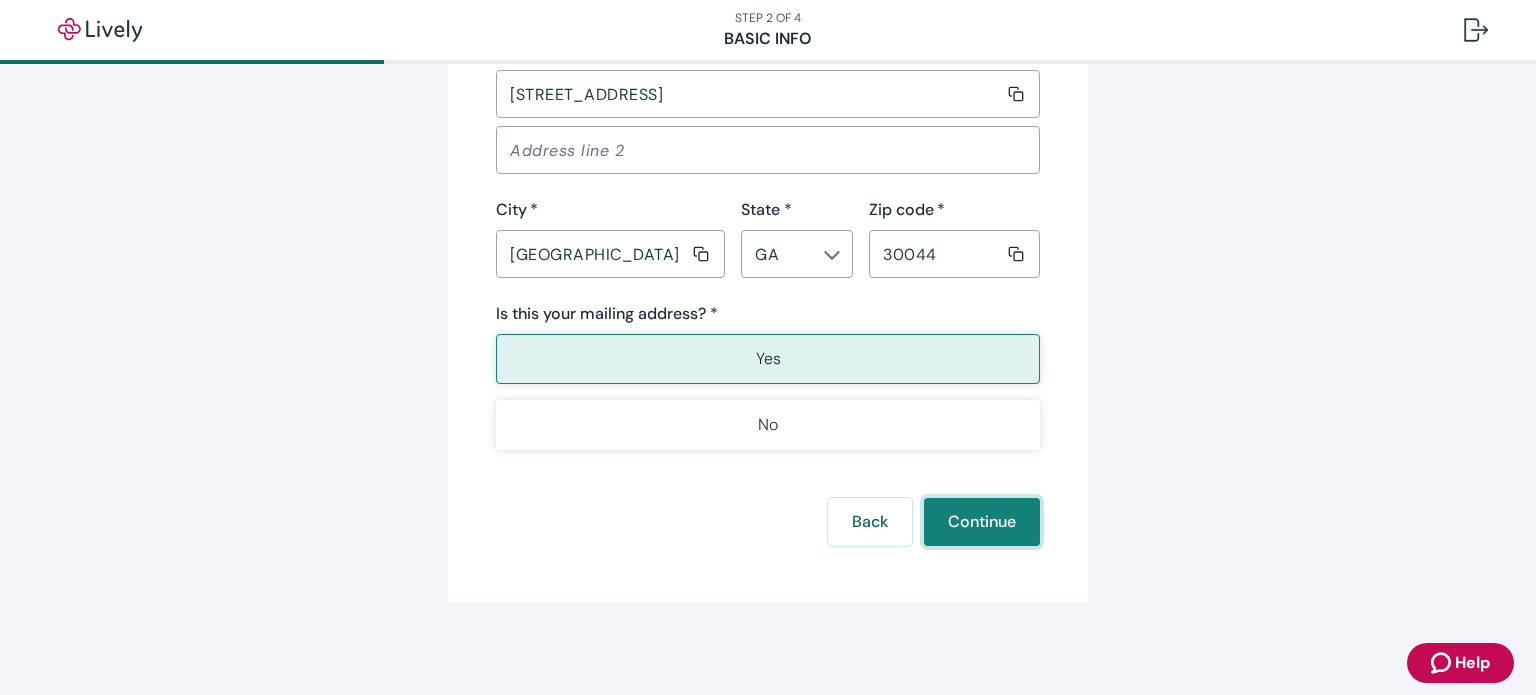 click on "Continue" at bounding box center [982, 522] 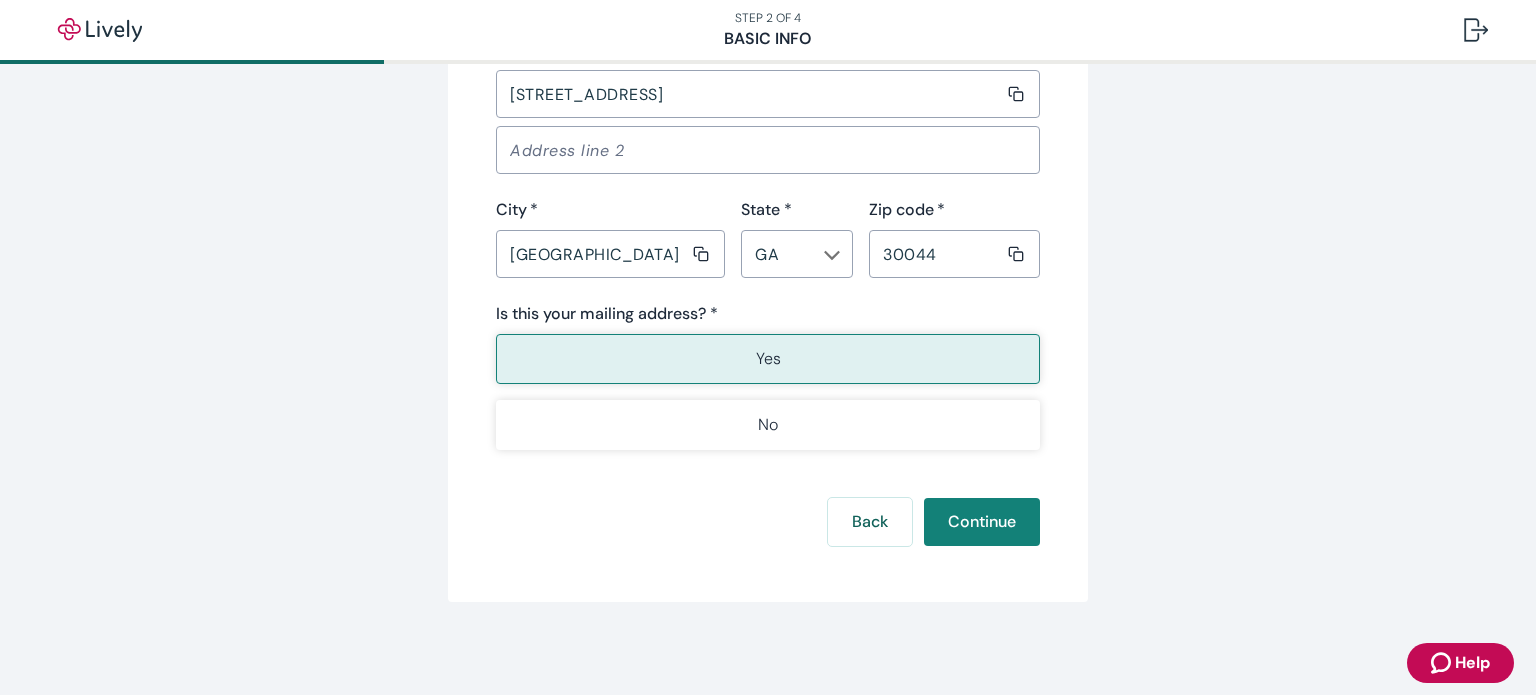 scroll, scrollTop: 1373, scrollLeft: 0, axis: vertical 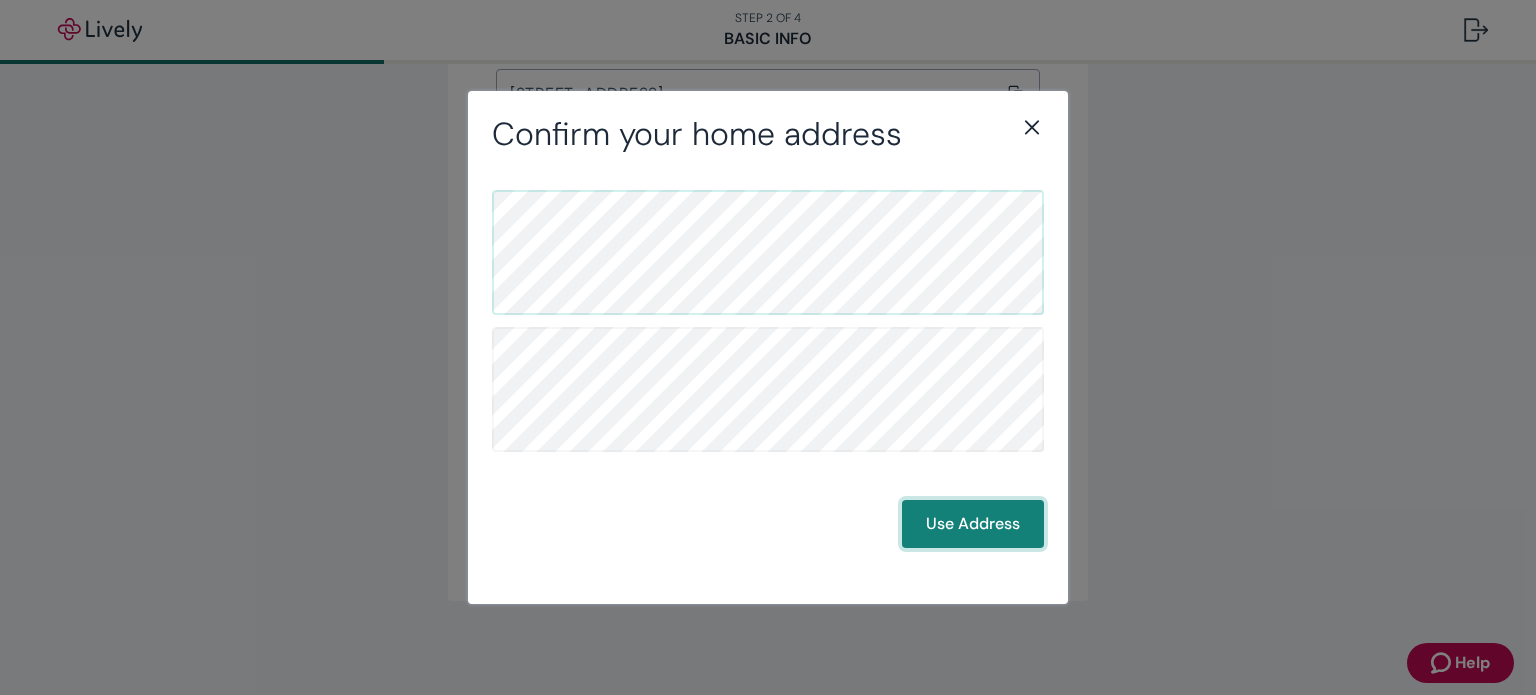 click on "Use Address" at bounding box center [973, 524] 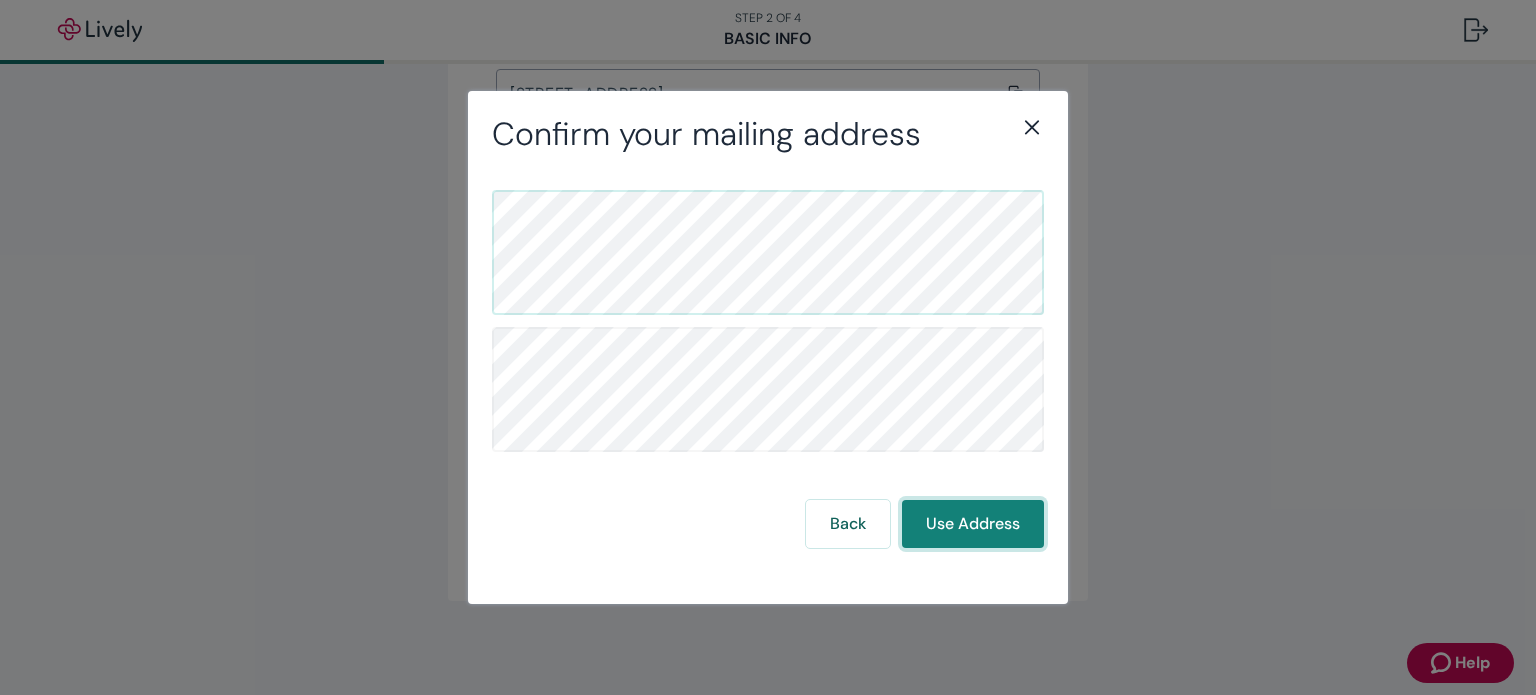 click on "Use Address" at bounding box center [973, 524] 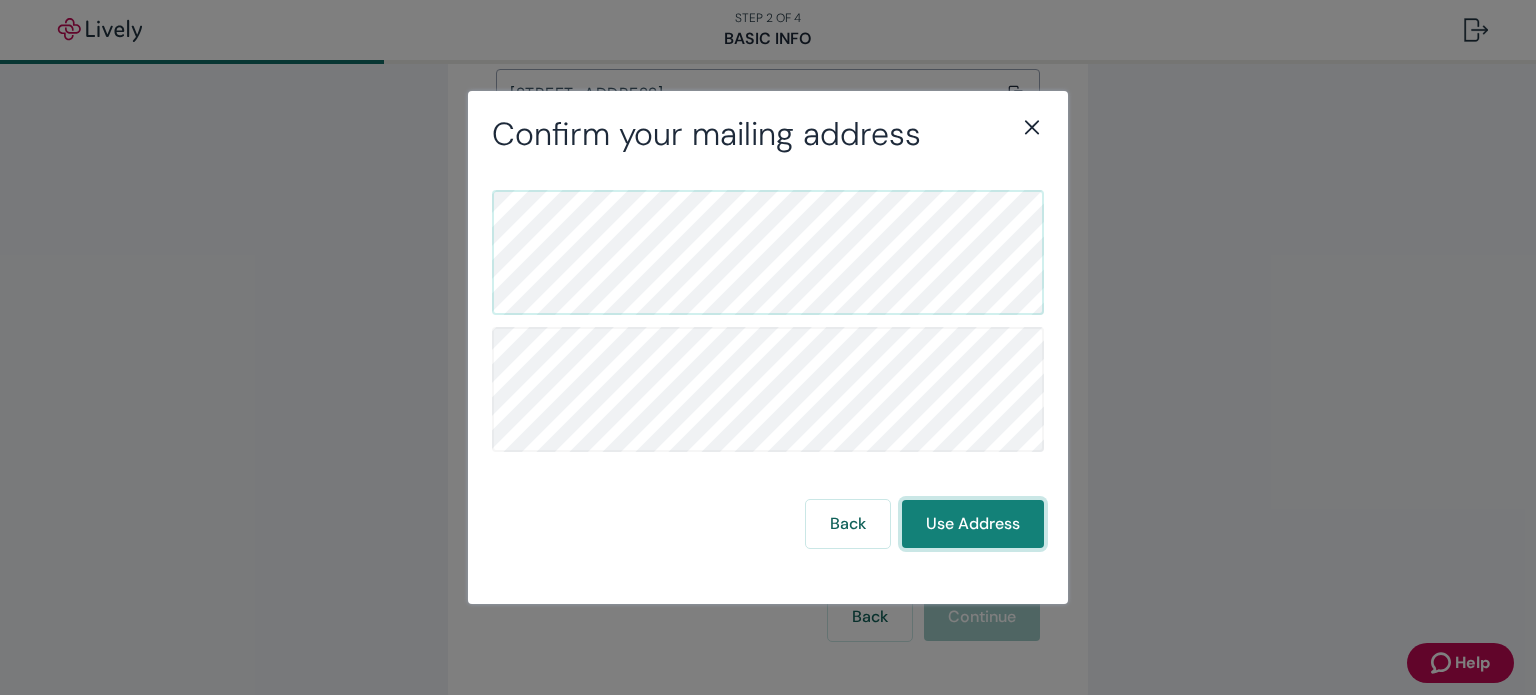 click on "Use Address" at bounding box center (973, 524) 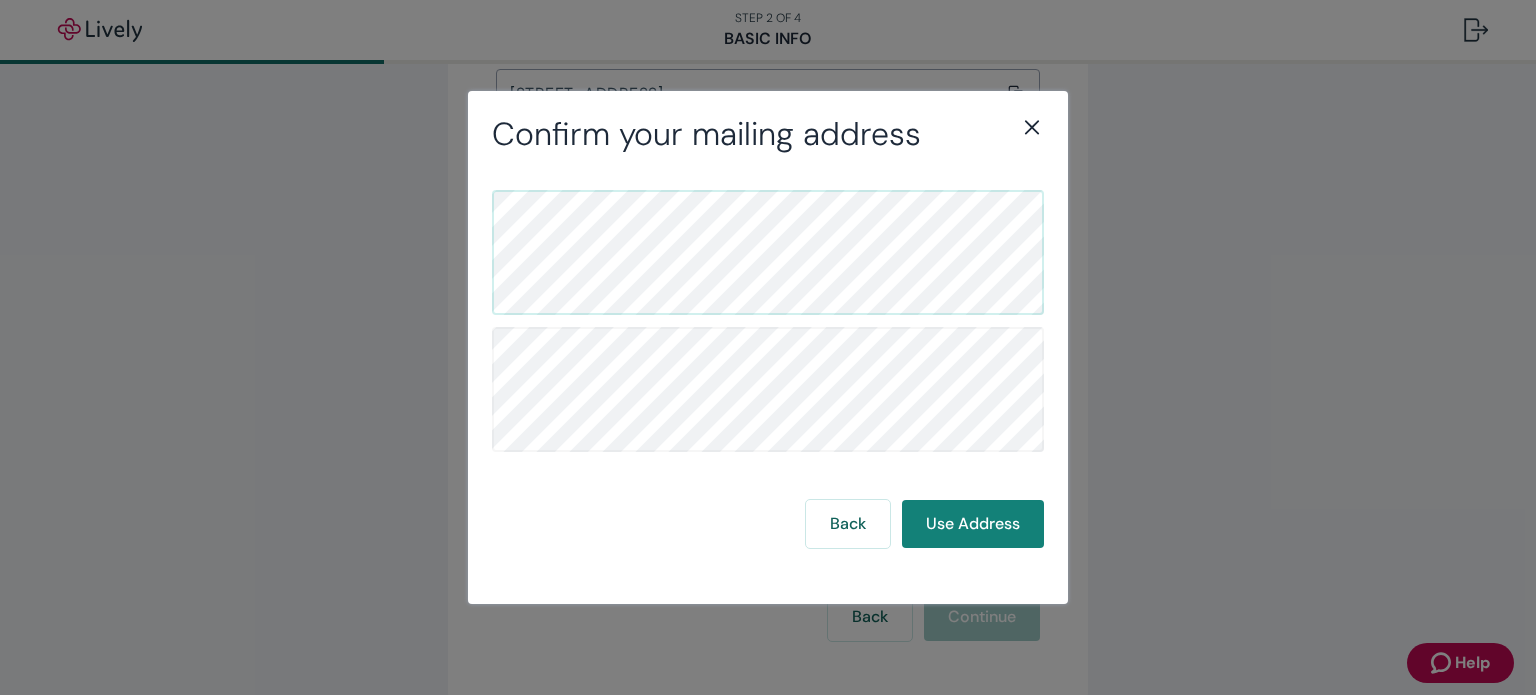 click 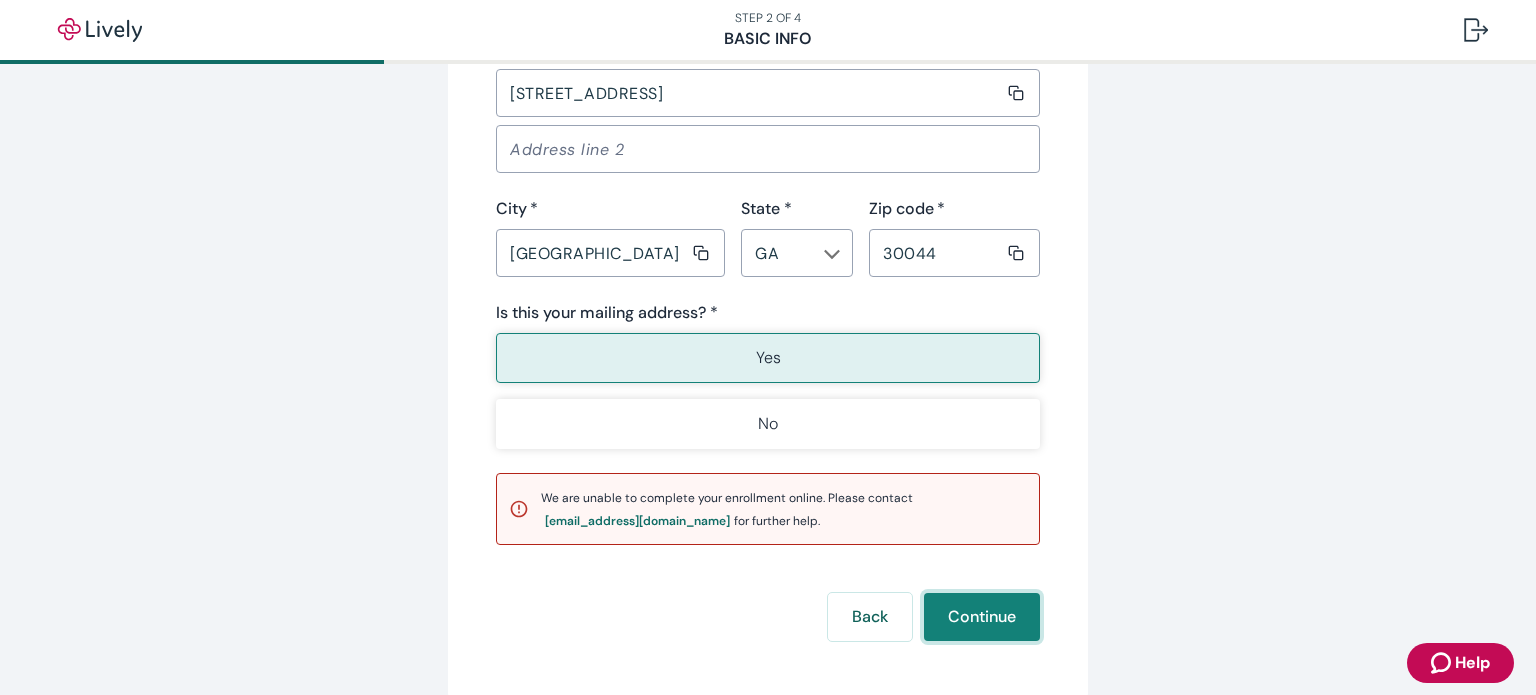 click on "Continue" at bounding box center [982, 617] 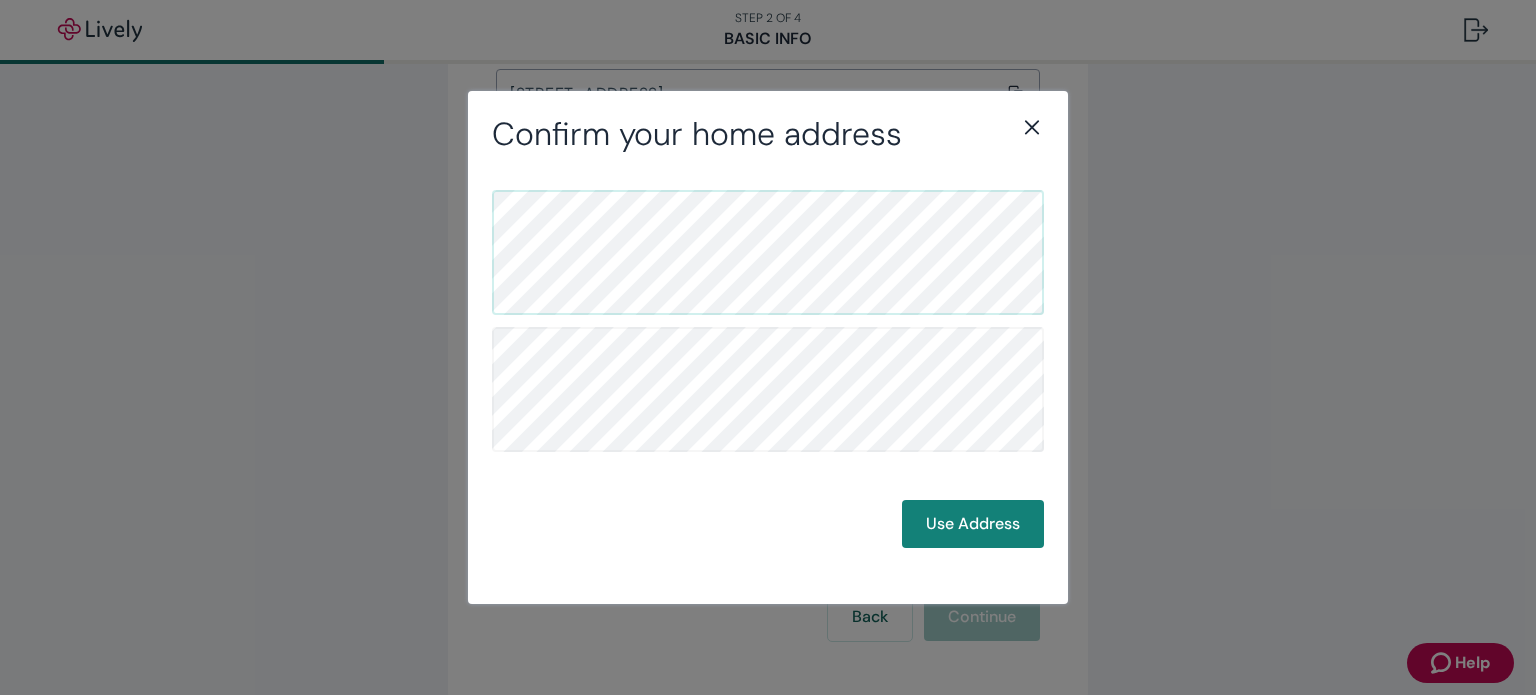 click 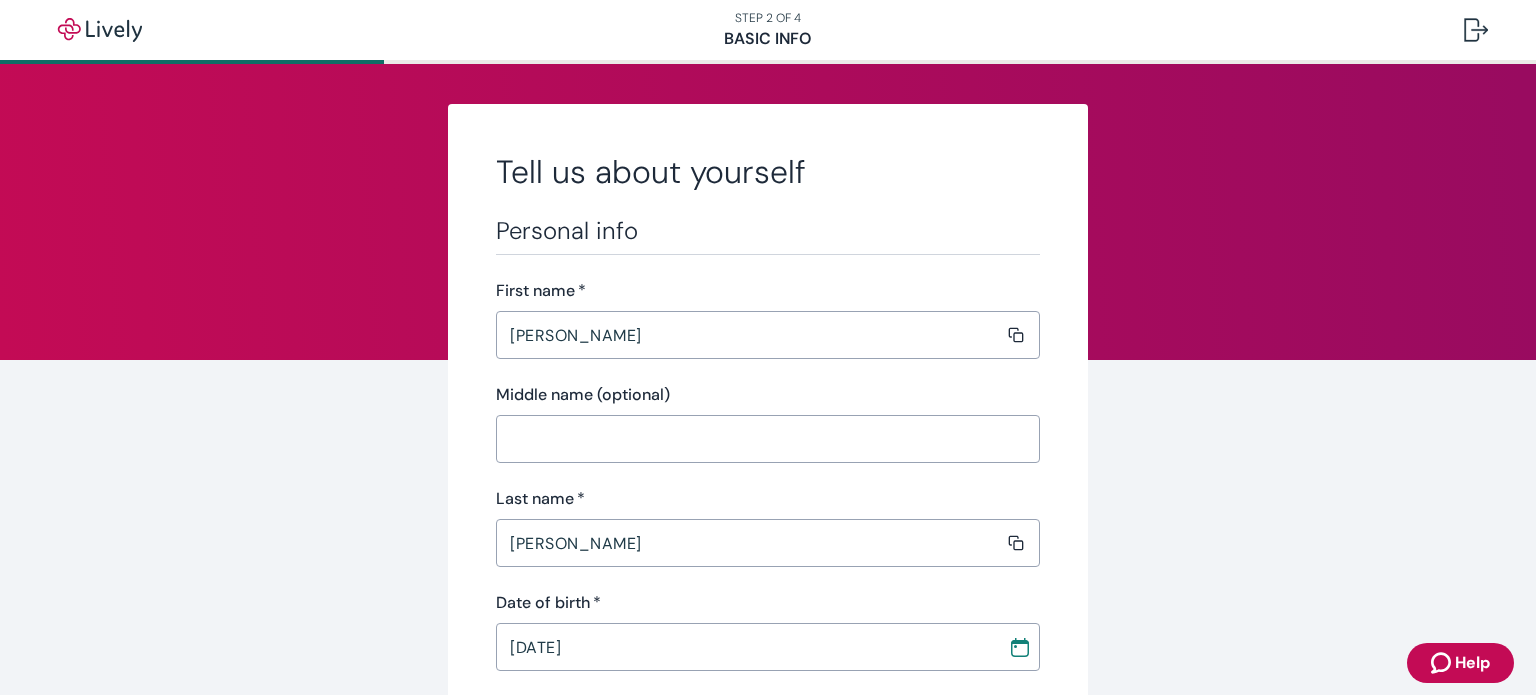 scroll, scrollTop: 0, scrollLeft: 0, axis: both 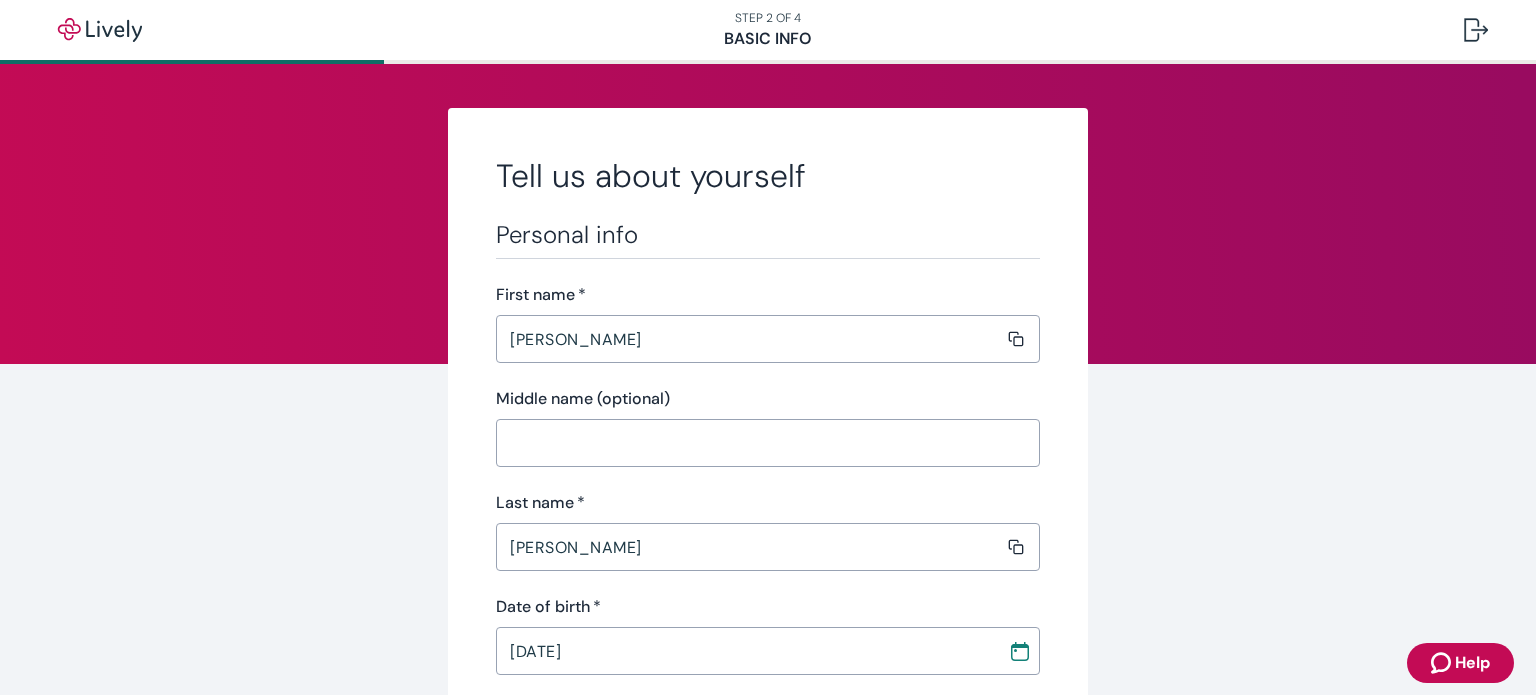click on "Help" at bounding box center [1472, 663] 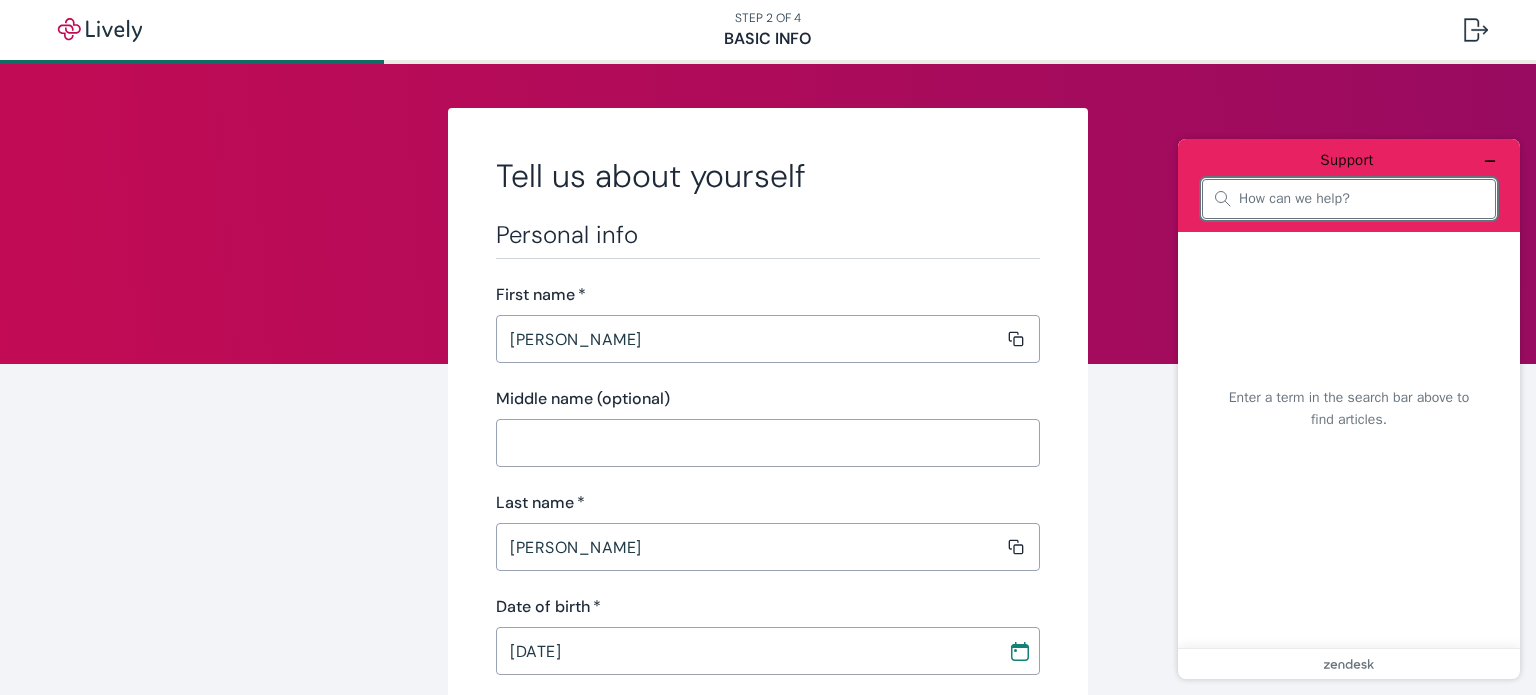 scroll, scrollTop: 0, scrollLeft: 0, axis: both 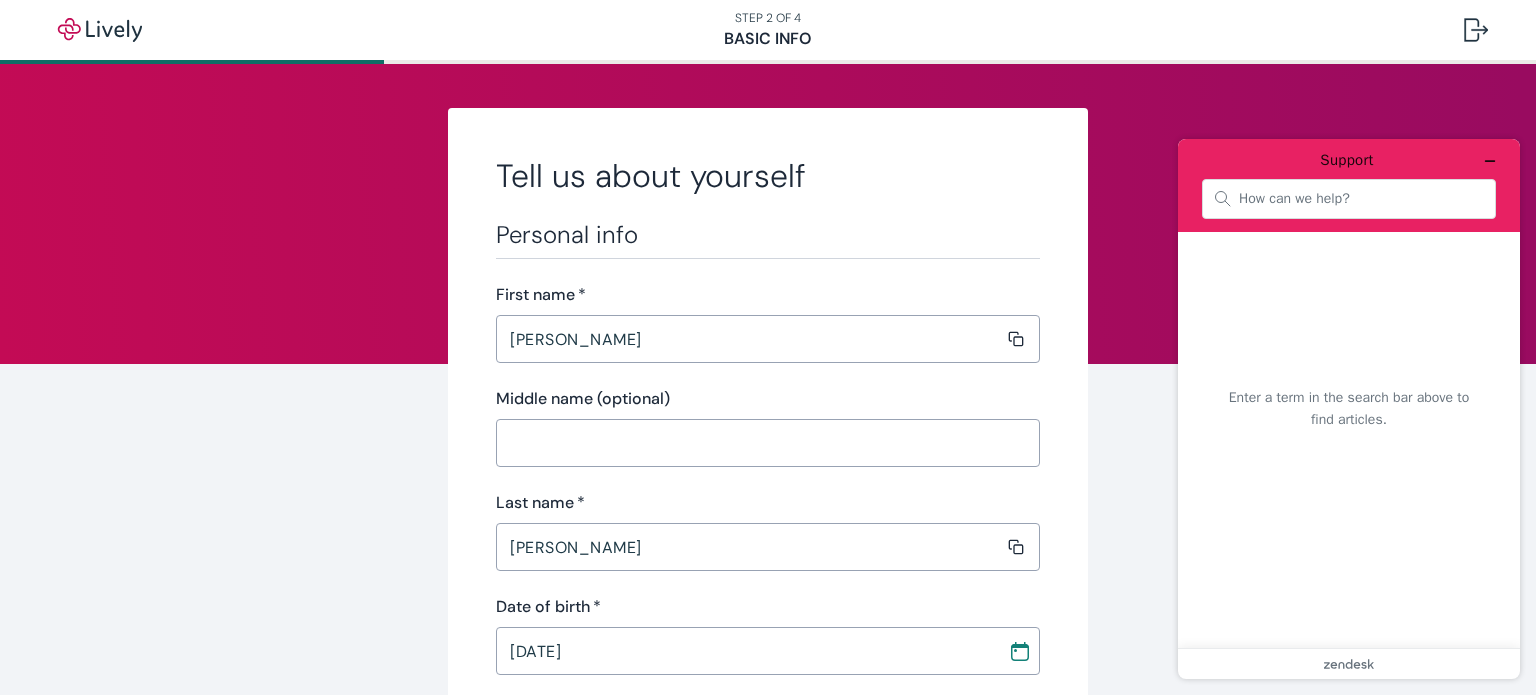 click on "Tell us about yourself Personal info First name   * Justin ​ Middle name (optional) ​ Last name   * Poblete ​ Date of birth   * 12 / 04 / 1974 ​ Social Security number   * •••-••-0844 ​ Confirm Social Security number   * •••-••-0844 ​ Occupation   * Fire Protection ​ Current employer (optional) Telgian Corporation ​ Salary (optional) ​ Contact info Phone number   * (678) 223-1894 ​ Home address   * 405 Yellow Shoals Ct ​ ​ City   * Lawrenceville ​ State * GA ​ Zip code   * 30044 ​ Is this your mailing address? * Yes No We are unable to complete your enrollment online. Please contact   support@livelyme.com for further help. Back Continue" at bounding box center (768, 1115) 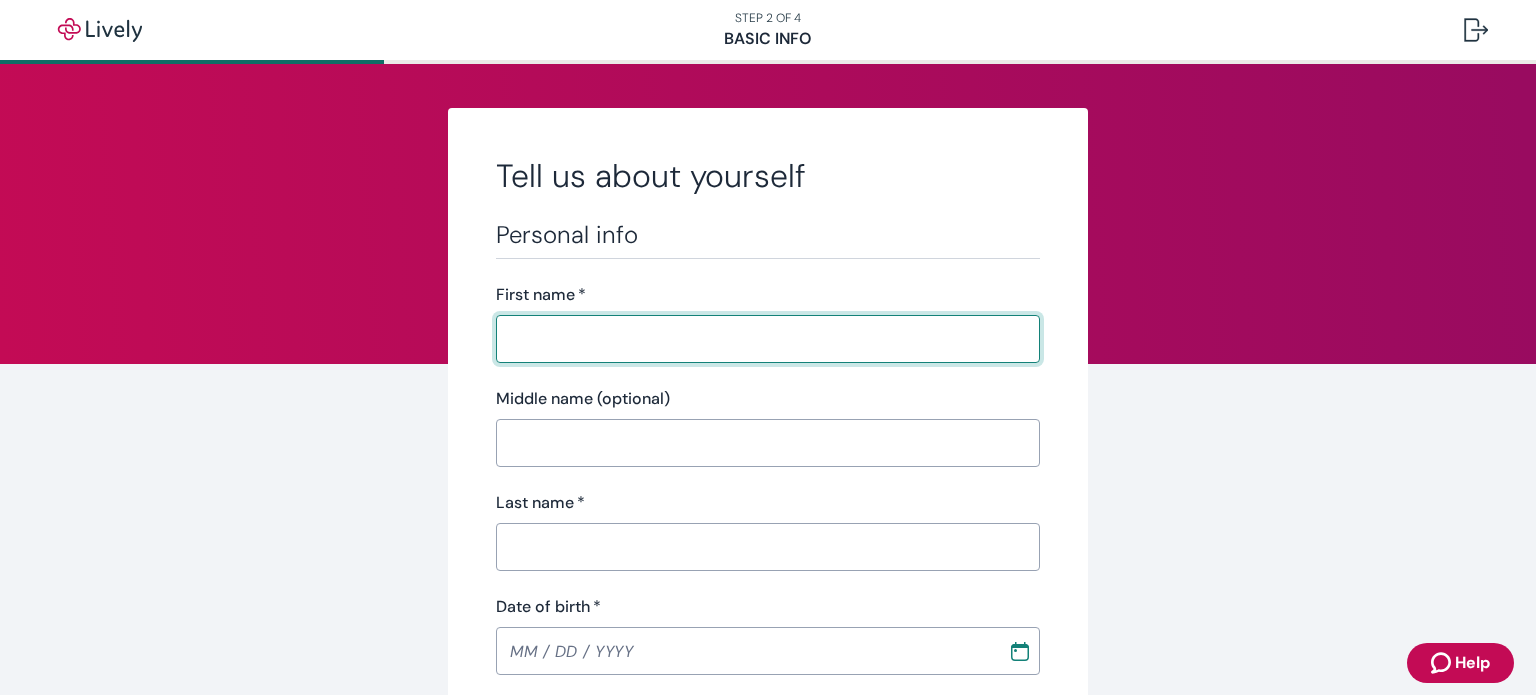 scroll, scrollTop: 0, scrollLeft: 0, axis: both 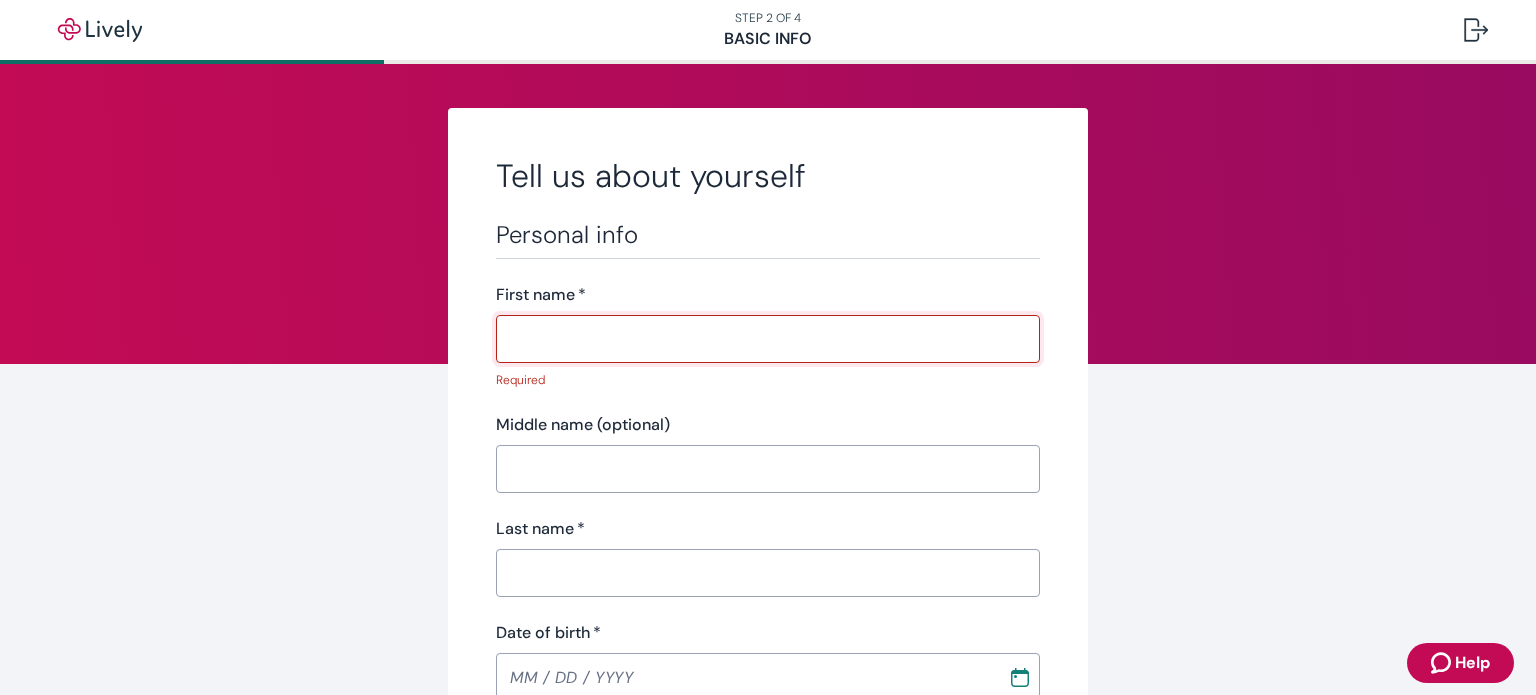 click on "First name   *" at bounding box center [761, 339] 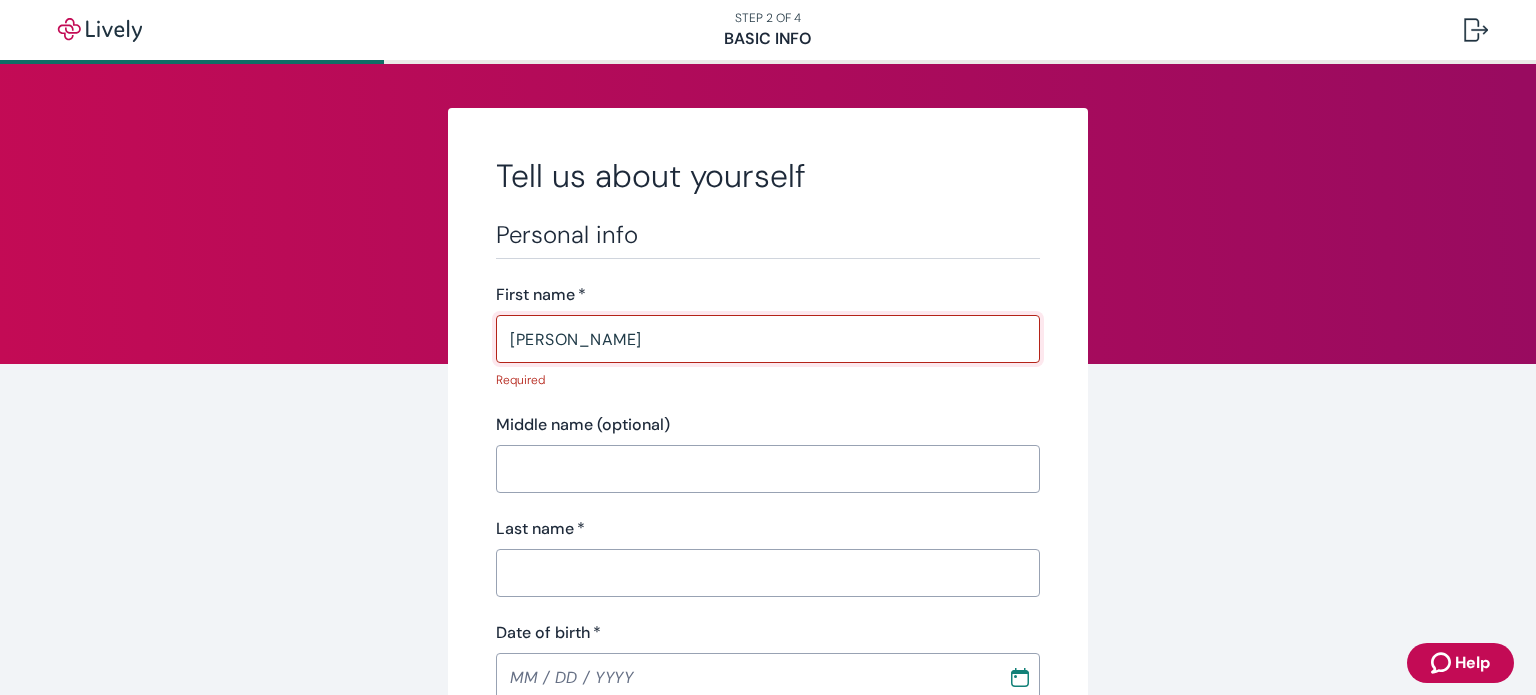 type on "[PERSON_NAME]" 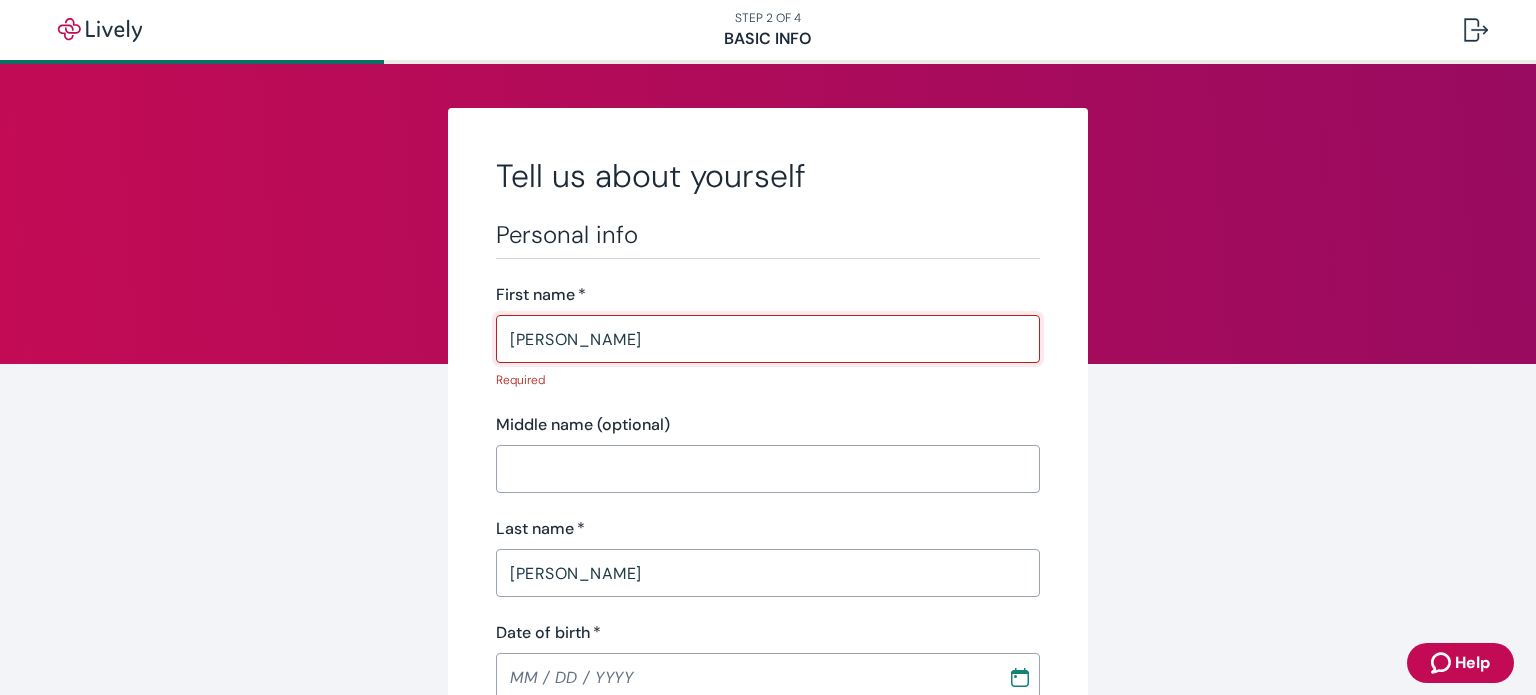 type on "[PHONE_NUMBER]" 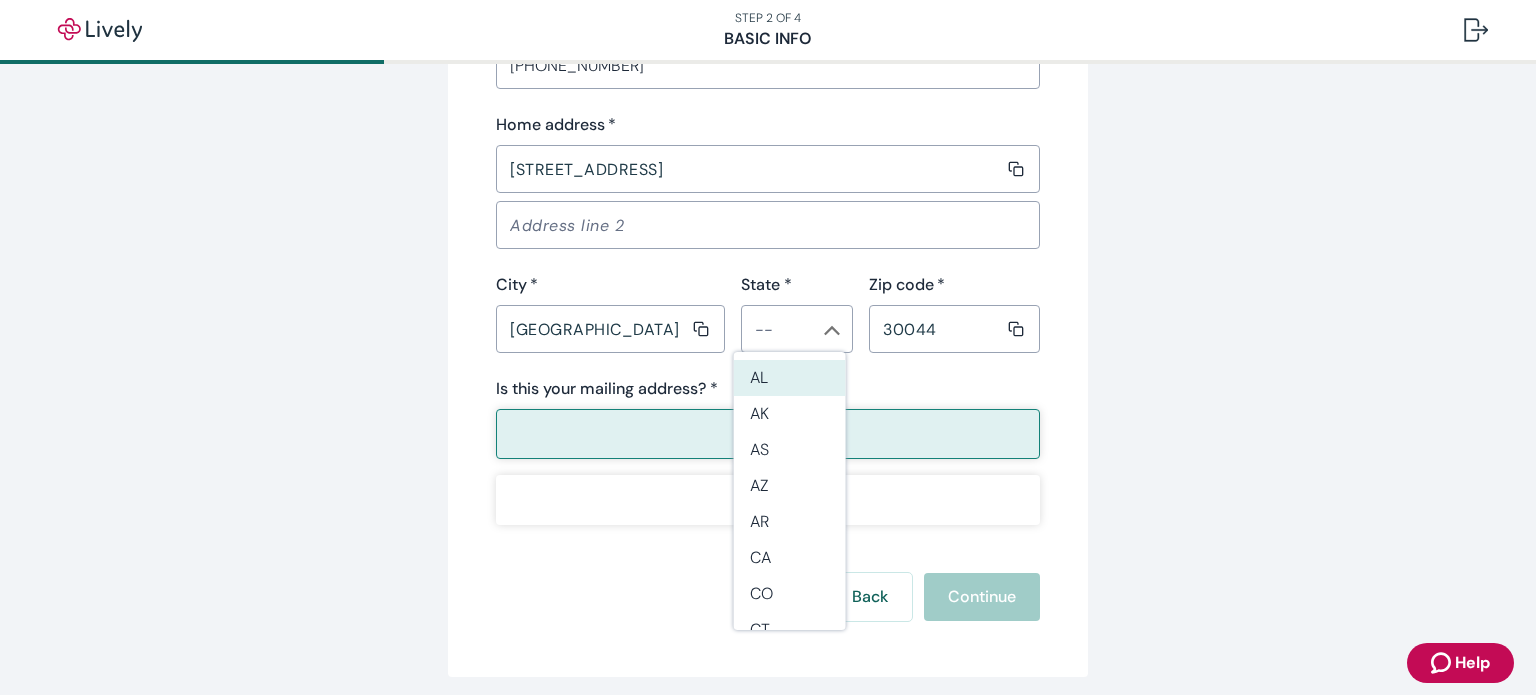 scroll, scrollTop: 1298, scrollLeft: 0, axis: vertical 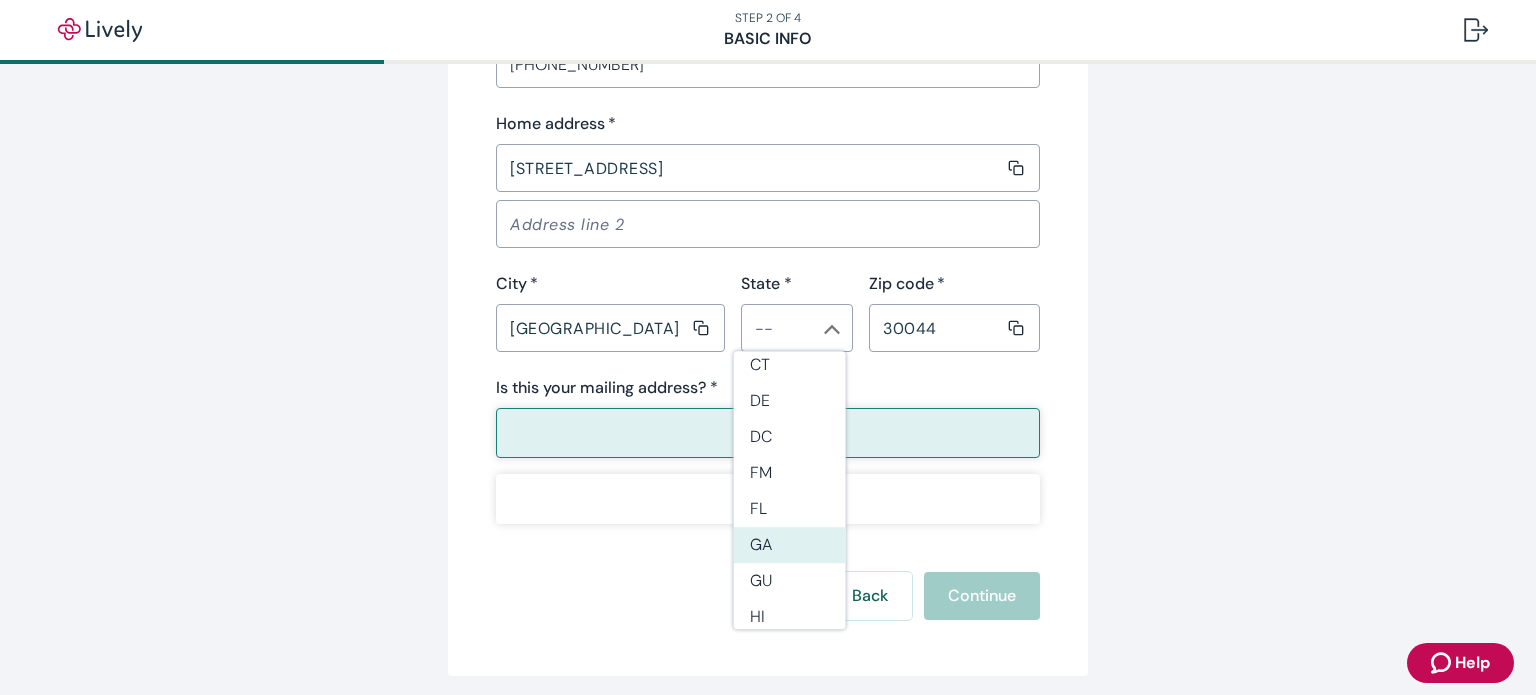 click on "GA" at bounding box center (790, 545) 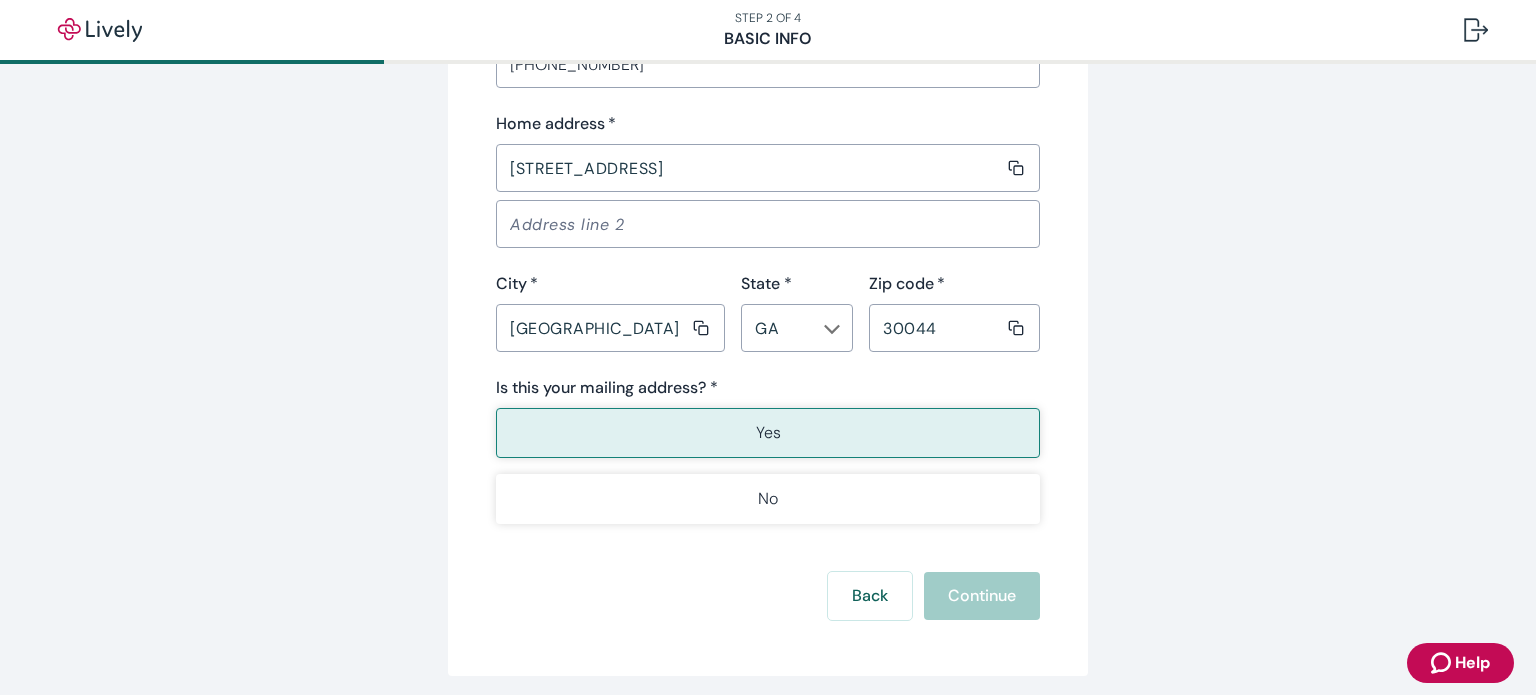 click on "Tell us about yourself Personal info First name   * Justin ​ Middle name (optional) ​ Last name   * Poblete ​ Date of birth   * ​ Social Security number   * ​ Confirm Social Security number   * ​ Occupation   * ​ Current employer (optional) ​ Salary (optional) ​ Contact info Phone number   * (678) 223-1894 ​ Home address   * 405 Yellow Shoals Ct ​ ​ City   * Lawrenceville ​ State * GA ​ Zip code   * 30044 ​ Is this your mailing address? * Yes No Back Continue" at bounding box center (768, -257) 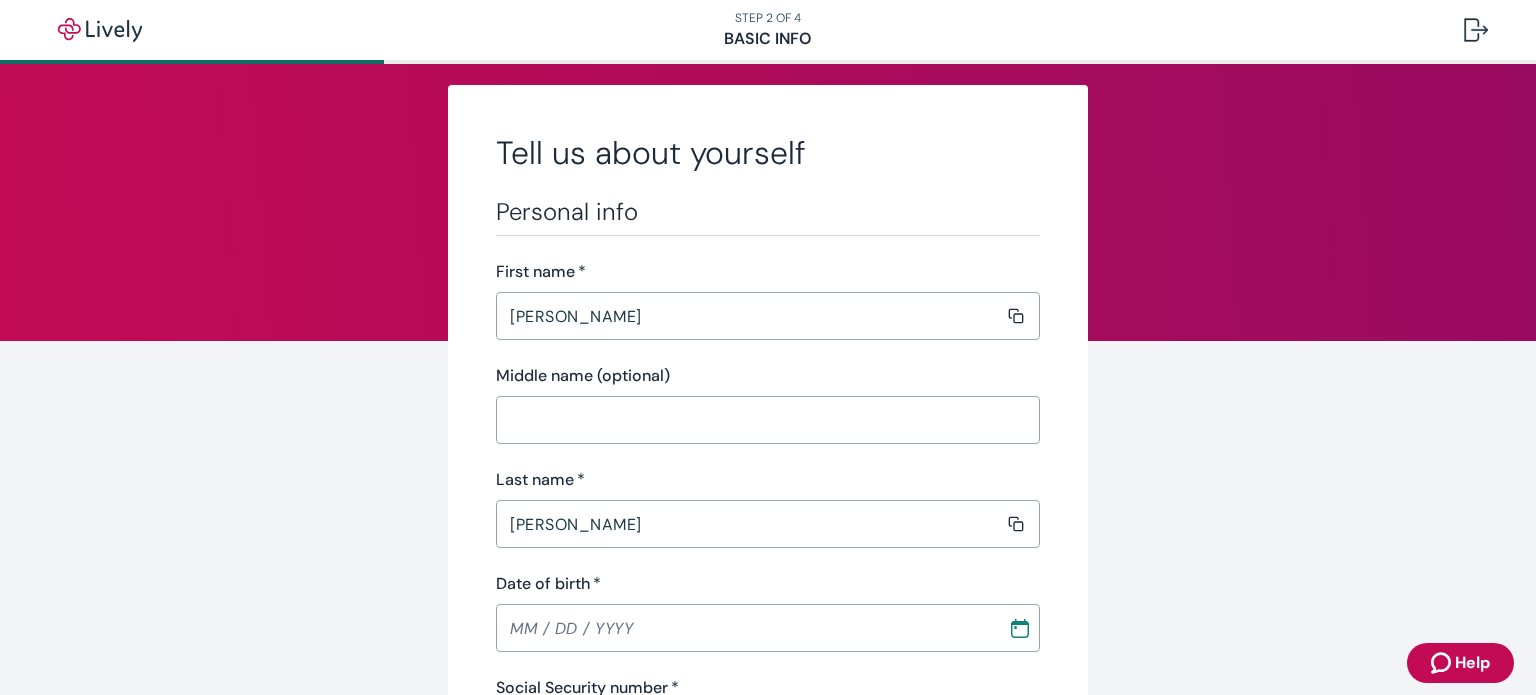 scroll, scrollTop: 0, scrollLeft: 0, axis: both 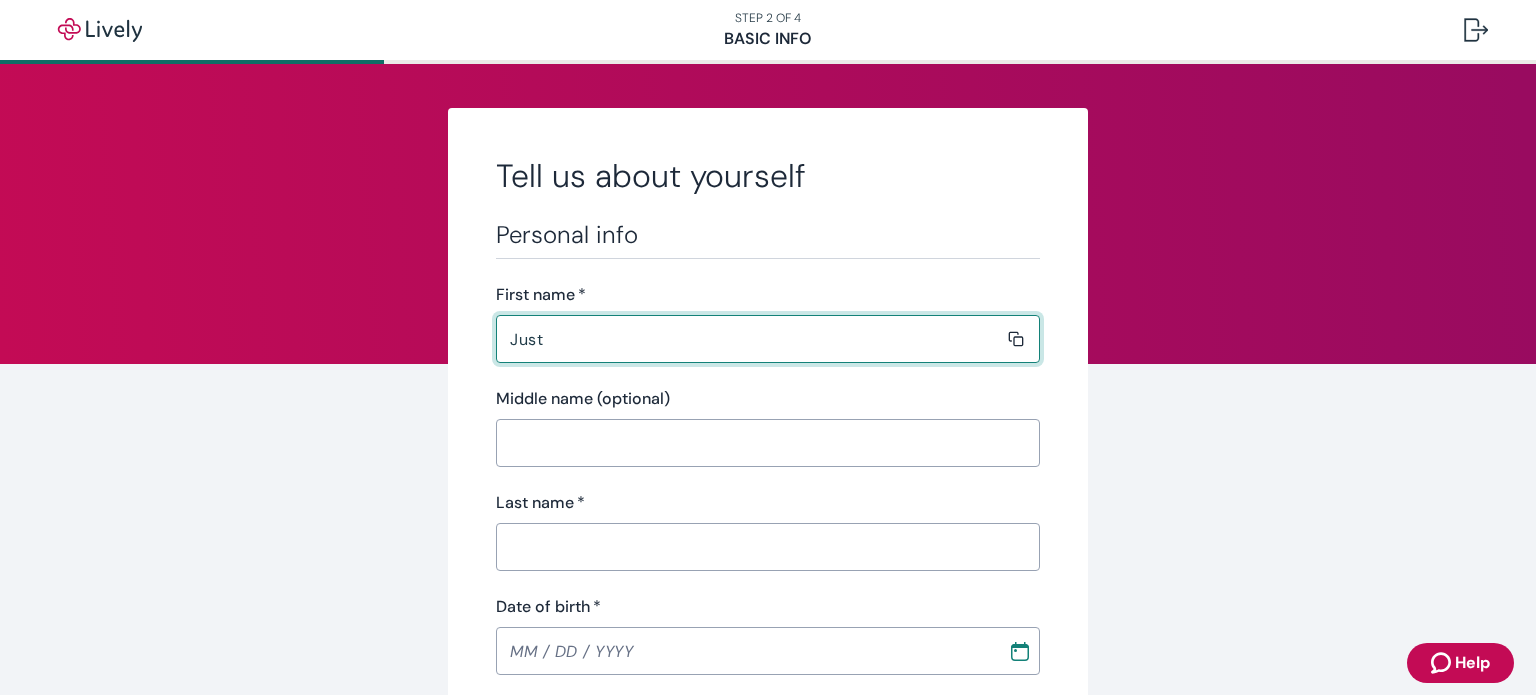 type on "Justin" 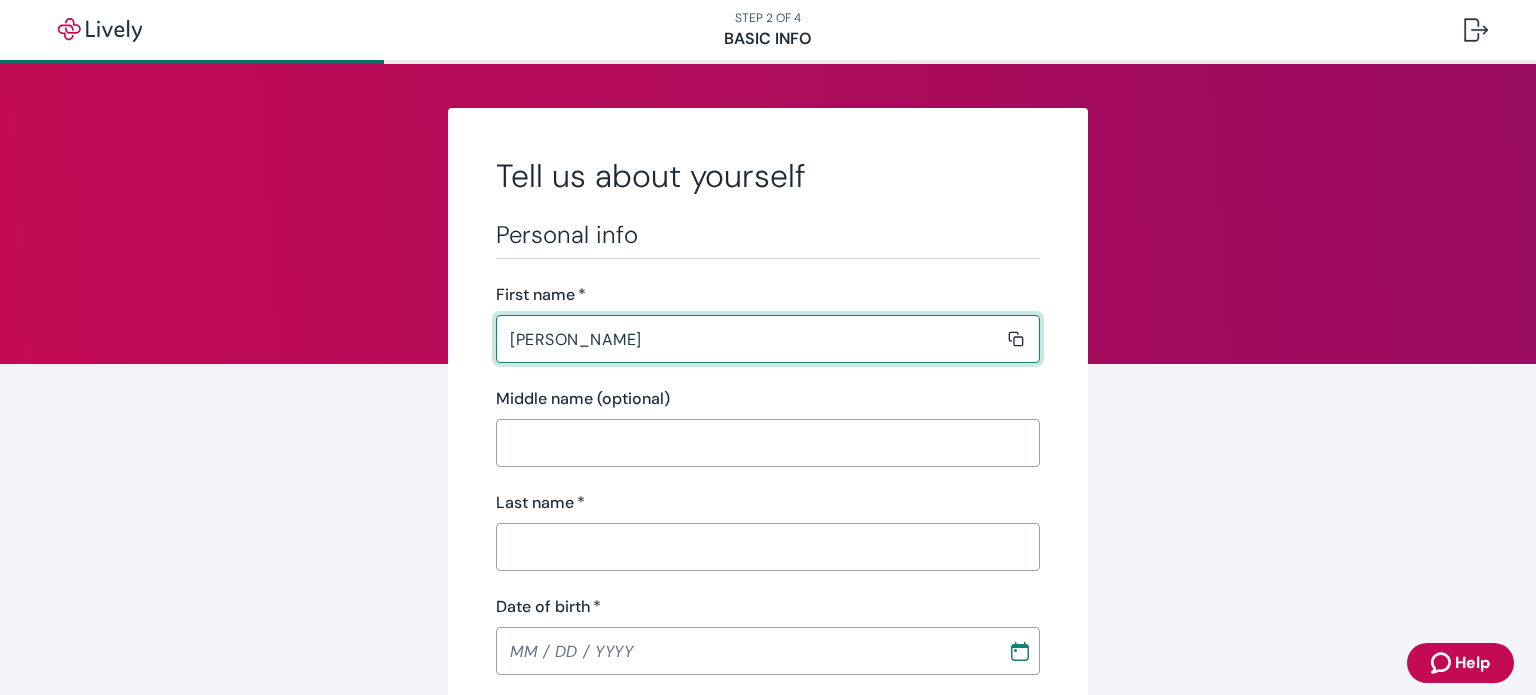 type on "Poblete" 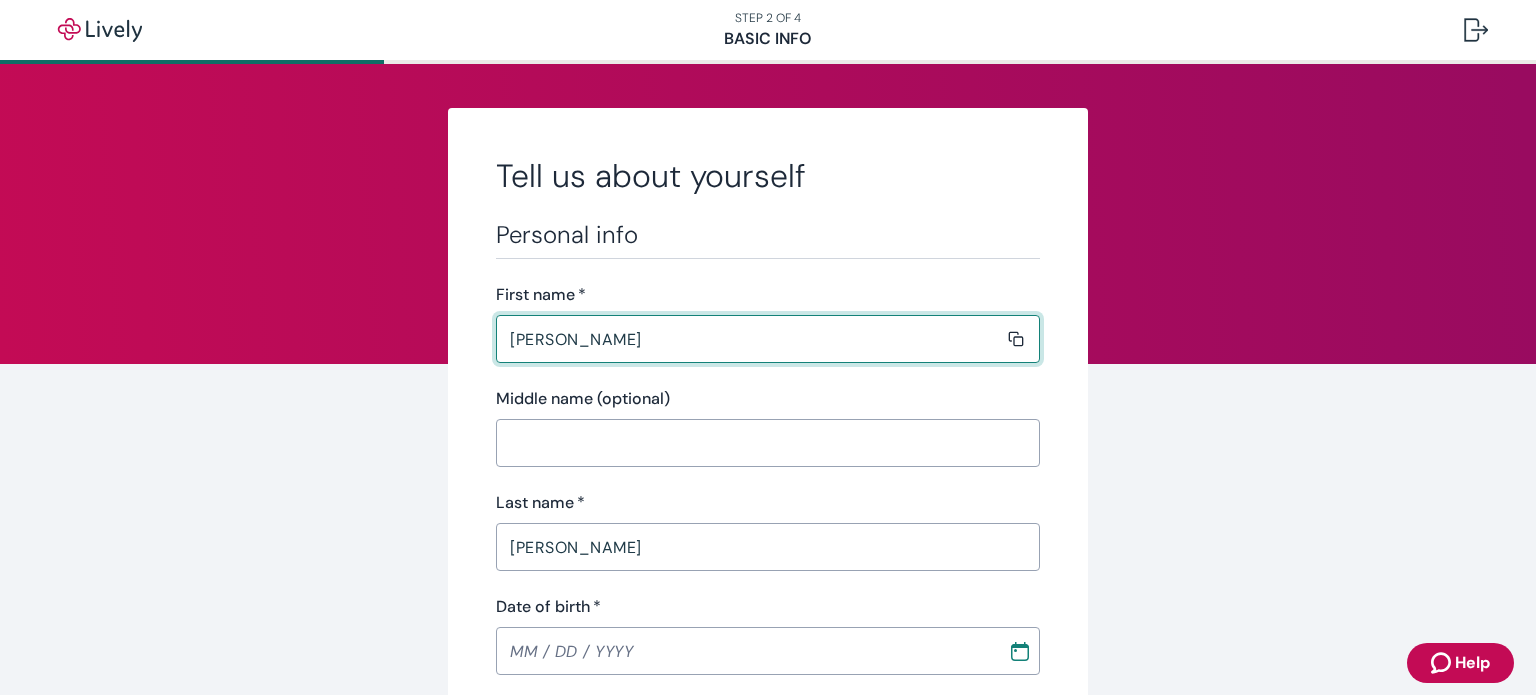 type on "(678) 223-1894" 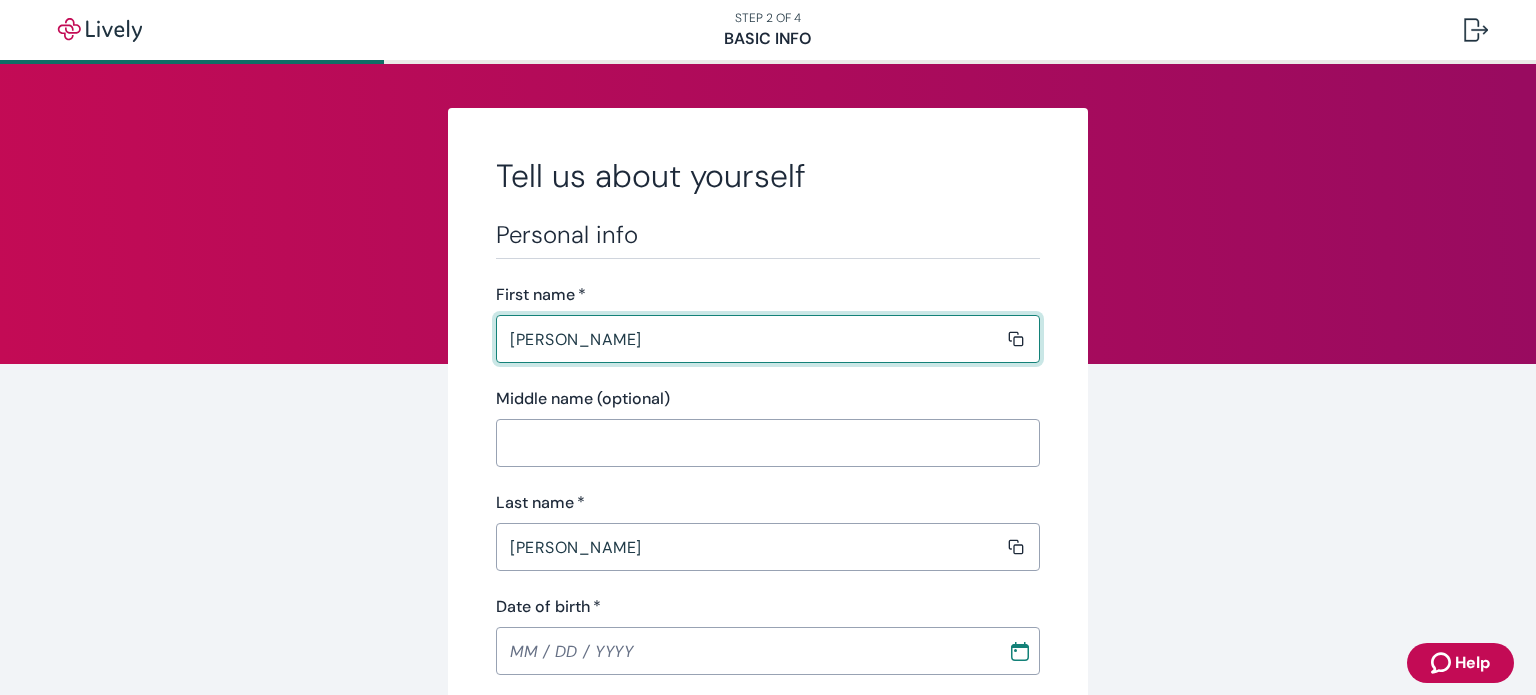 type 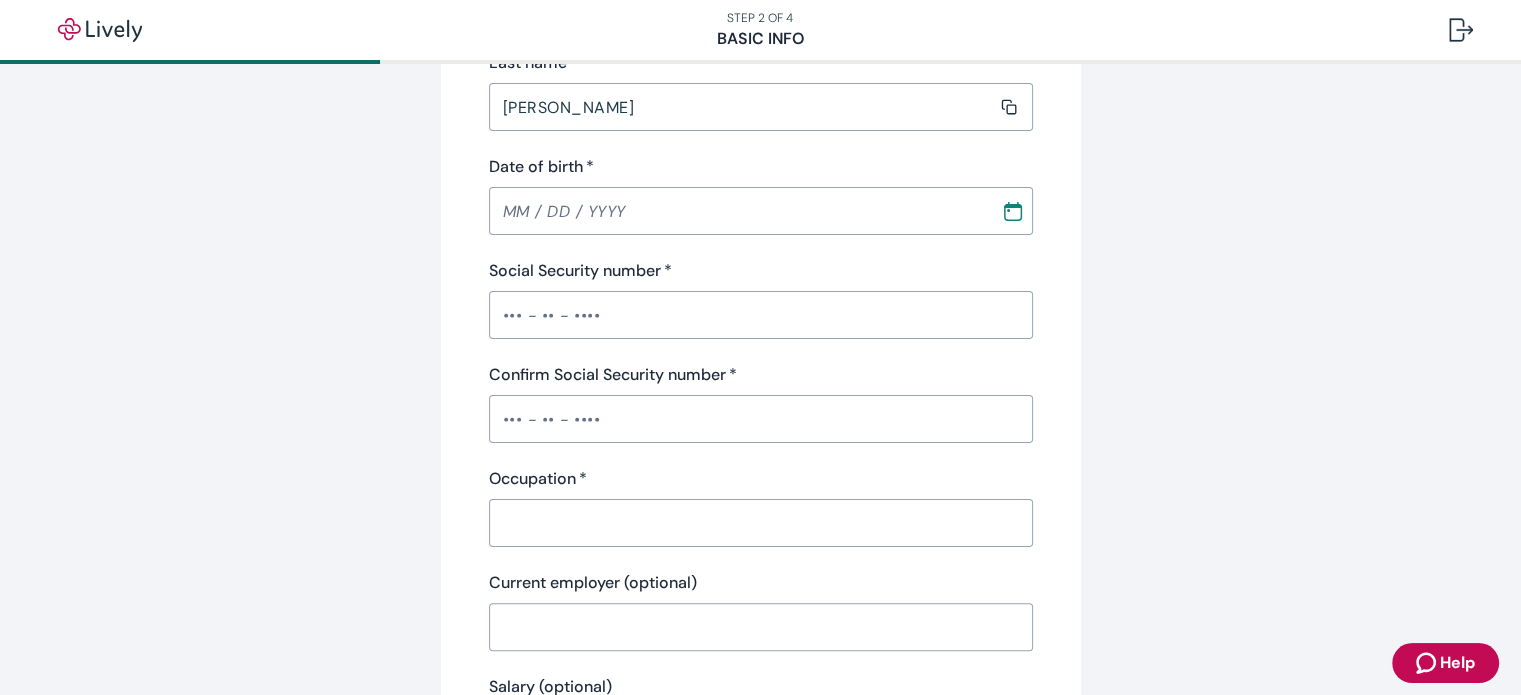 scroll, scrollTop: 441, scrollLeft: 0, axis: vertical 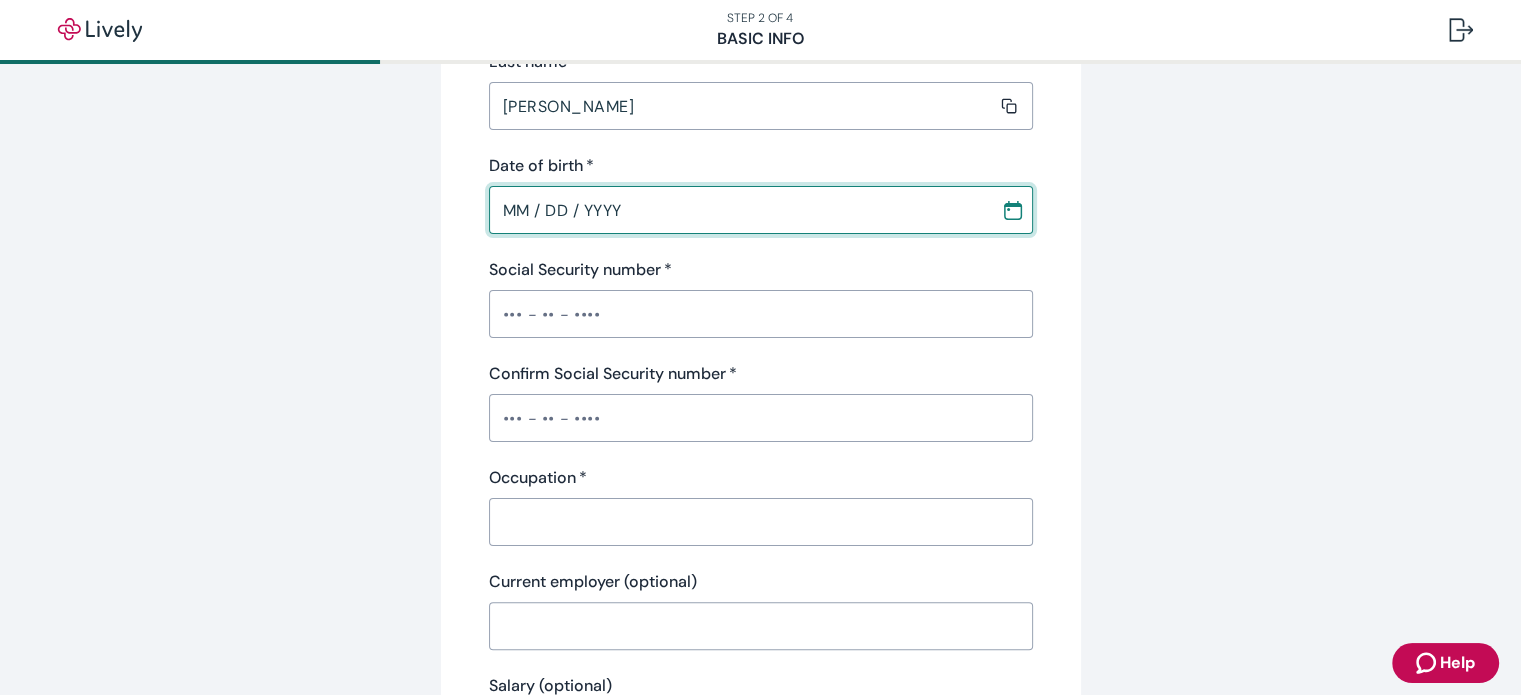 click on "MM / DD / YYYY" at bounding box center (738, 210) 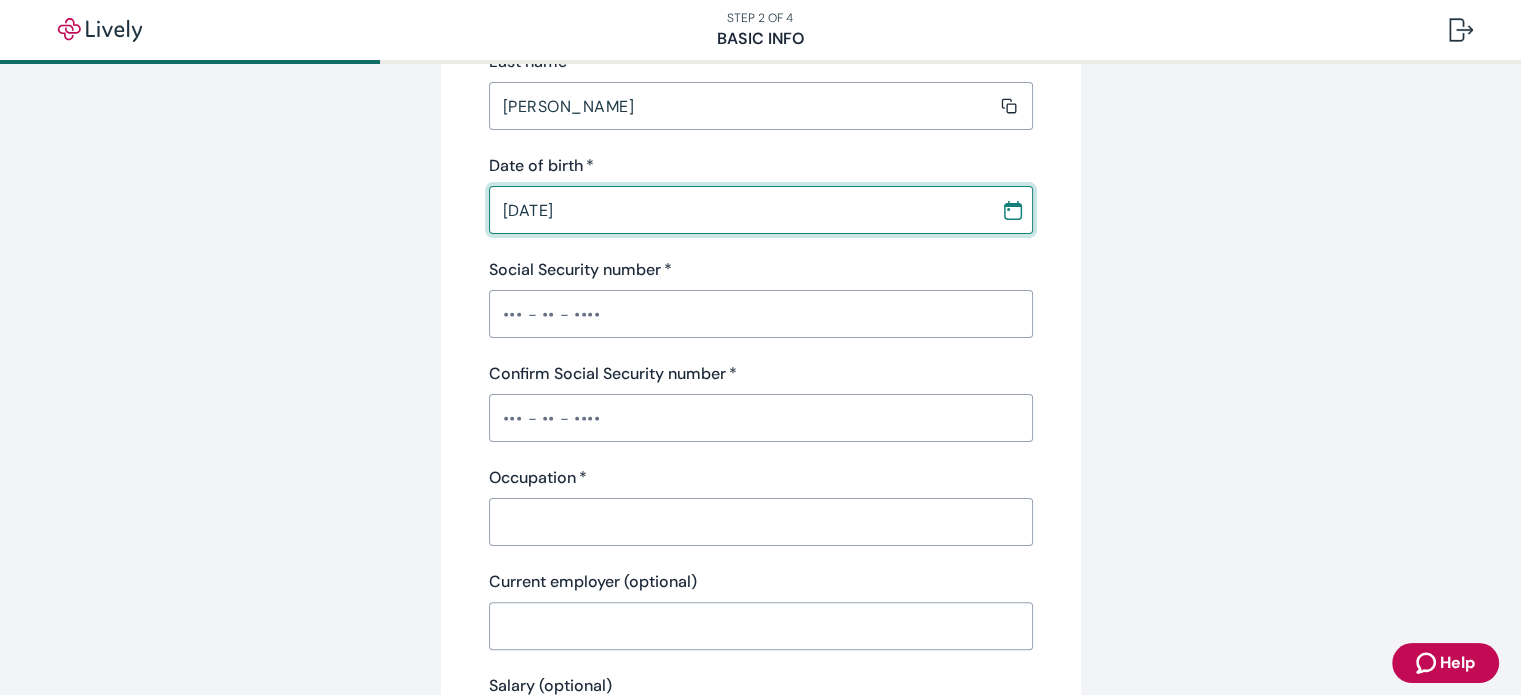 type on "[DATE]" 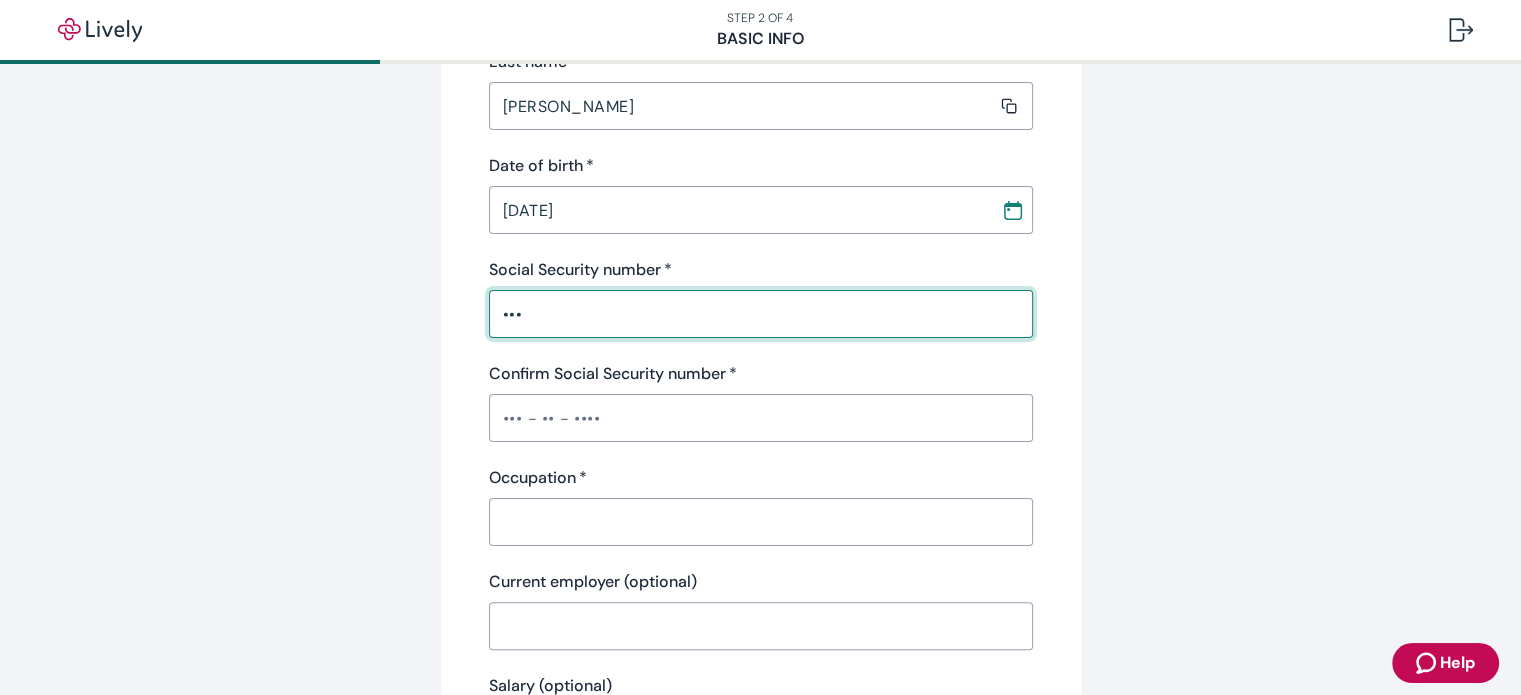 type on "•••-••-44" 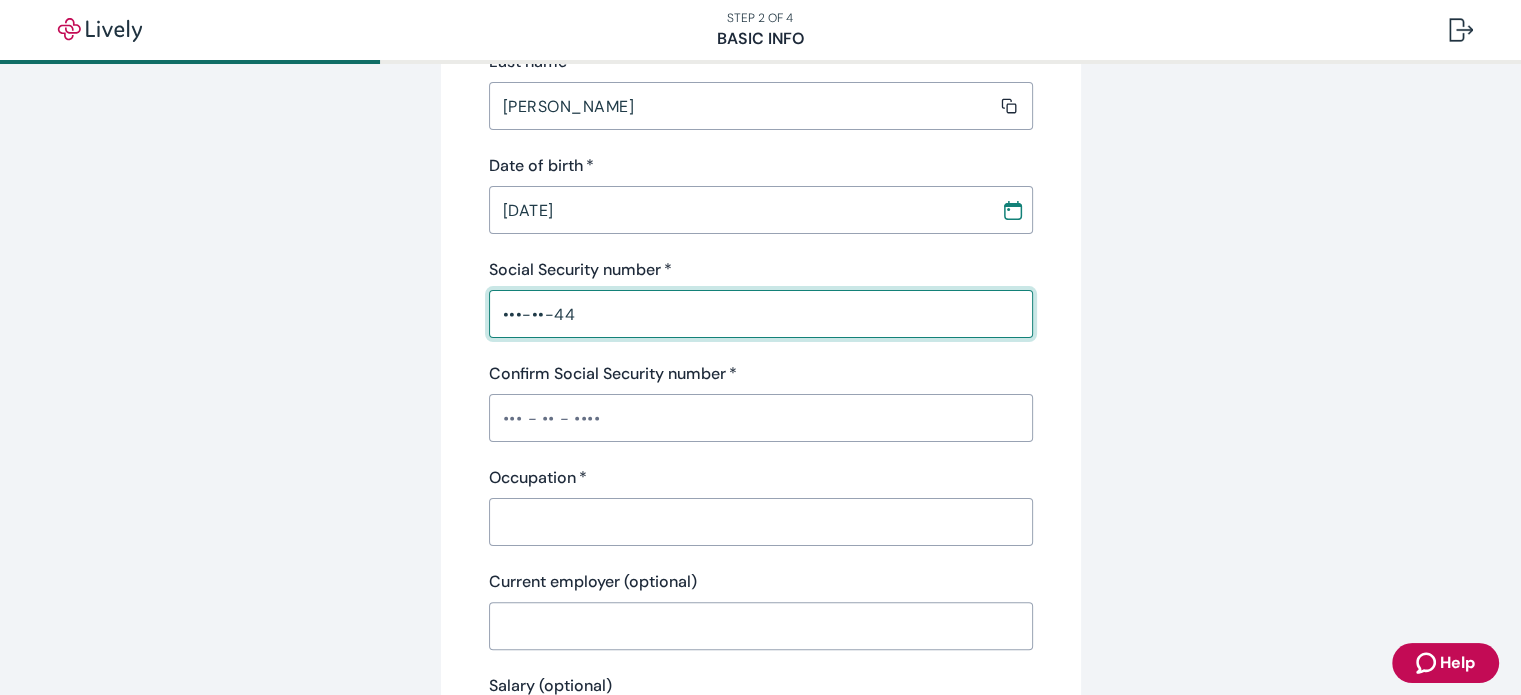 click on "Confirm Social Security number   *" at bounding box center [761, 418] 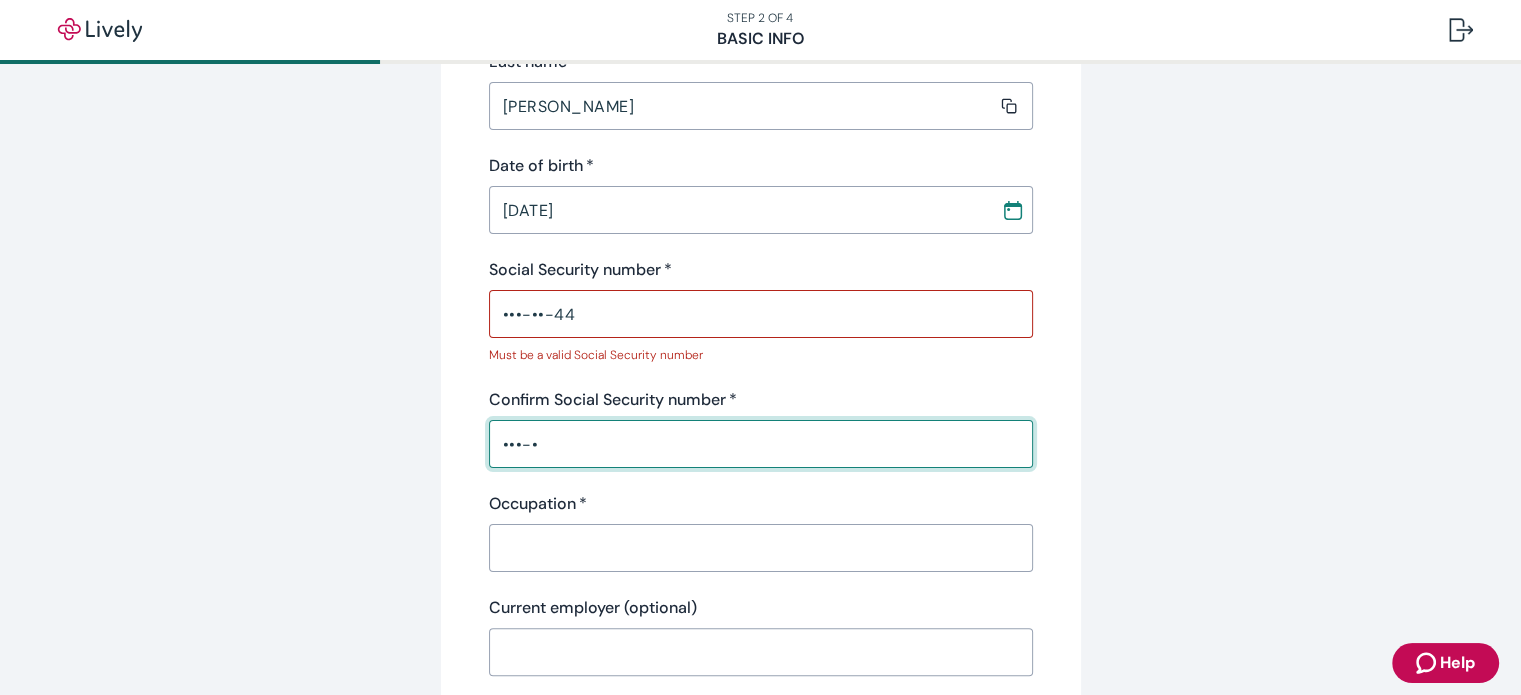 click on "​" at bounding box center (761, 548) 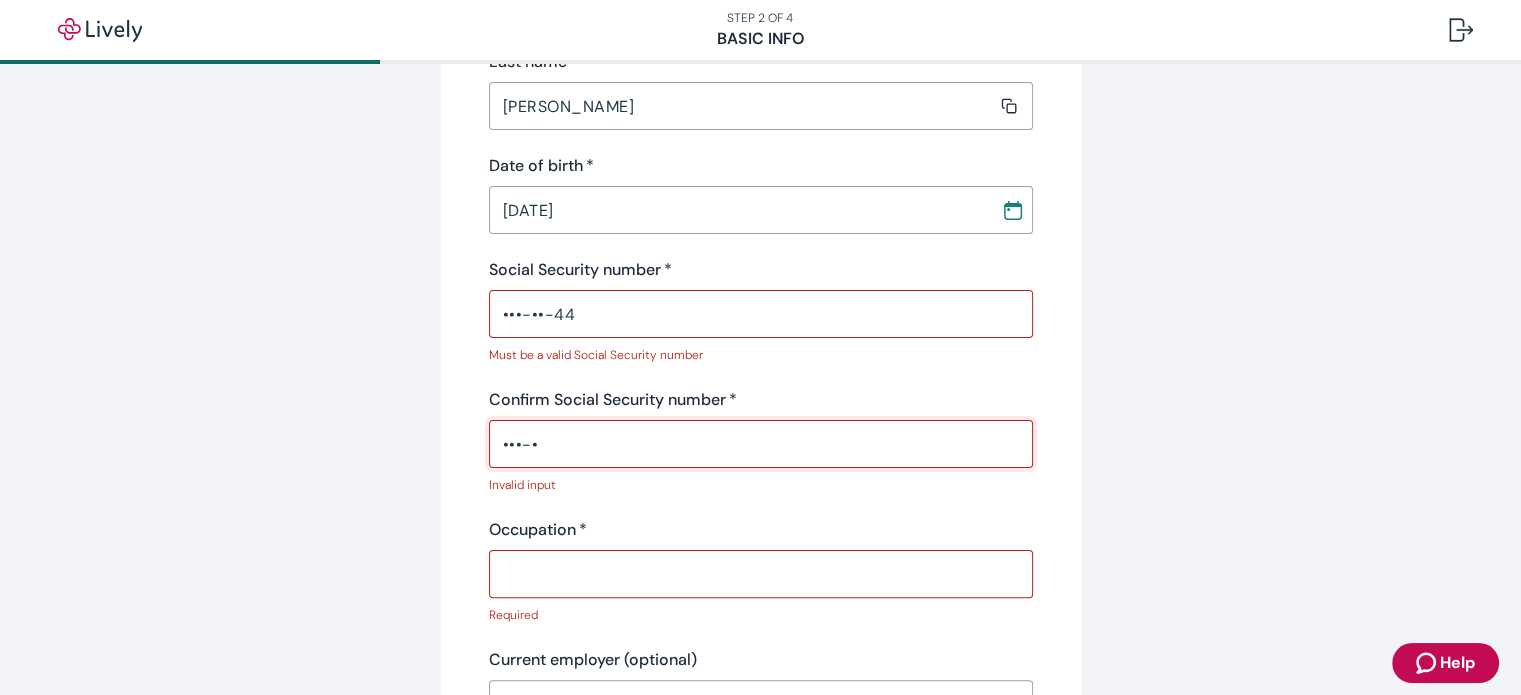 click on "•••-•" at bounding box center [761, 444] 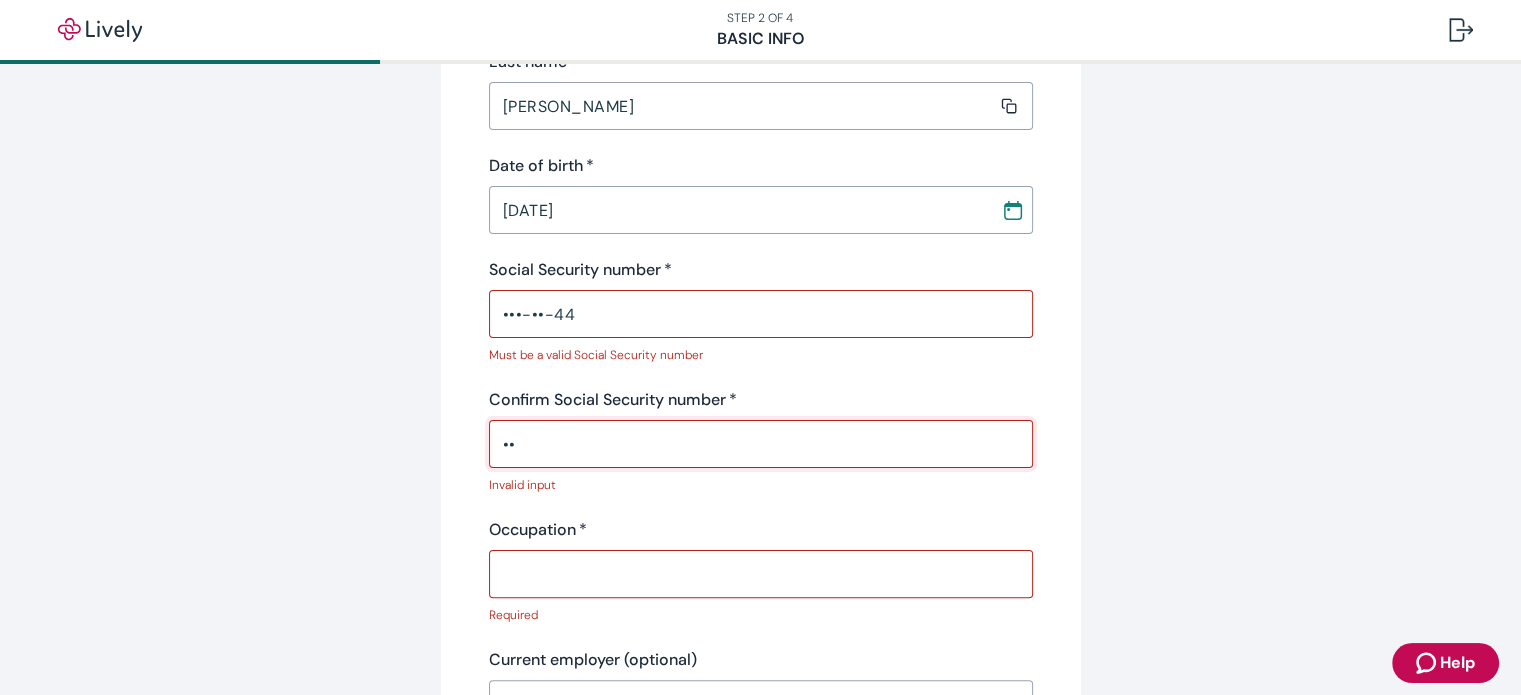 type on "•" 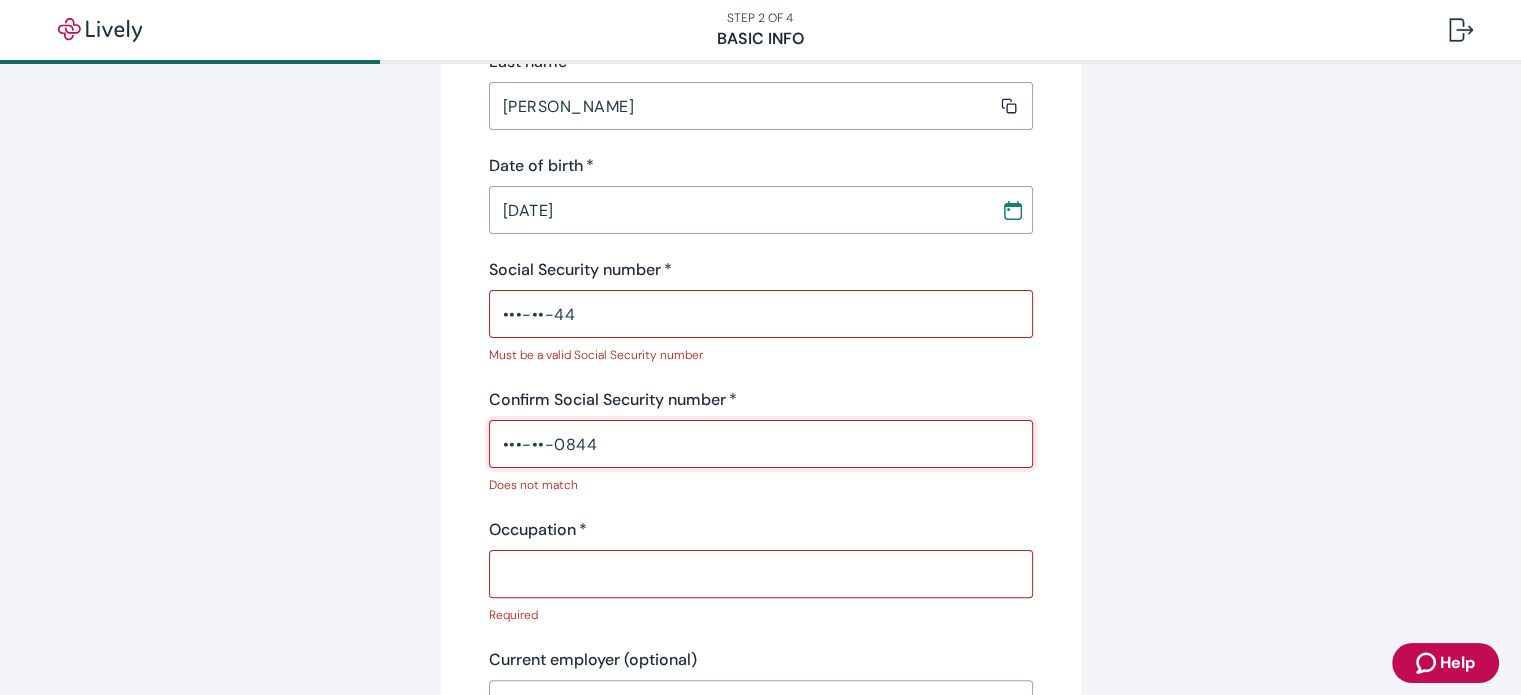 type on "•••-••-0844" 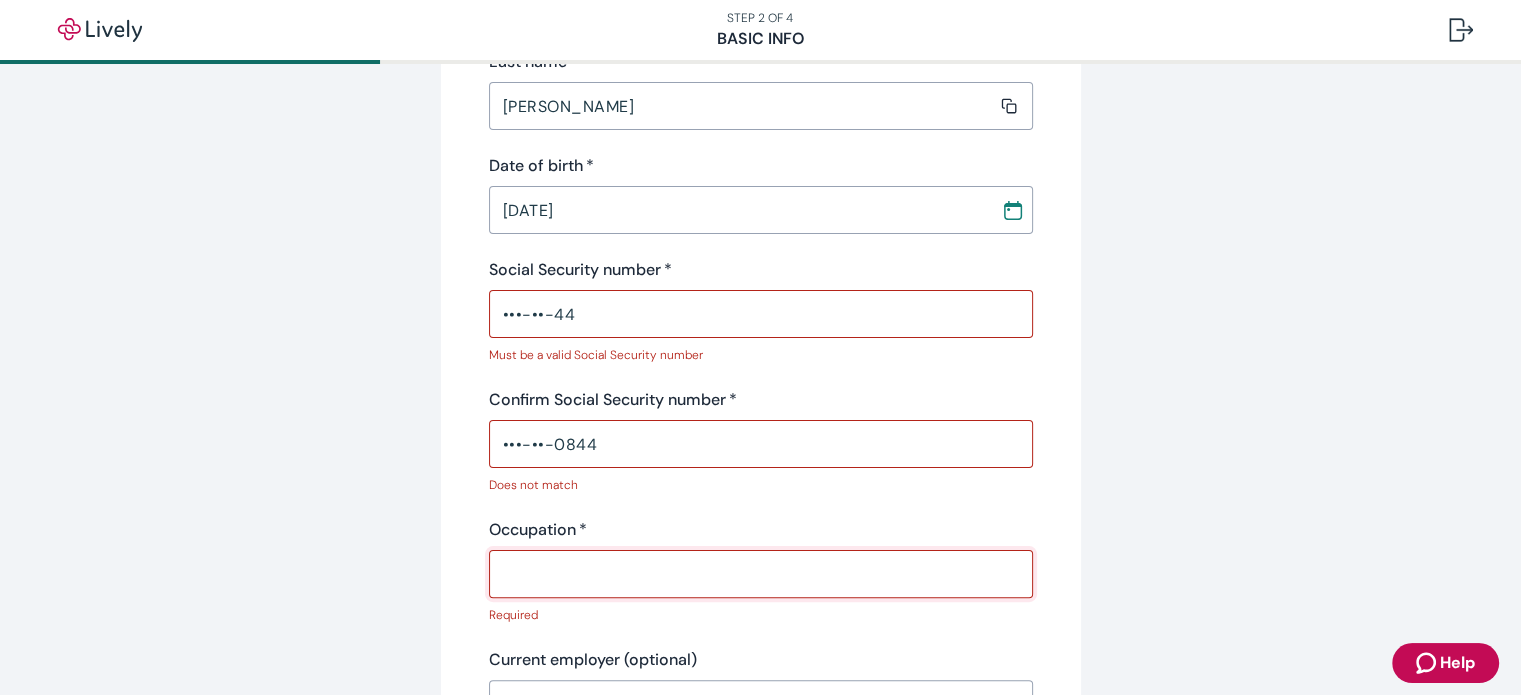 click on "Occupation   *" at bounding box center [754, 574] 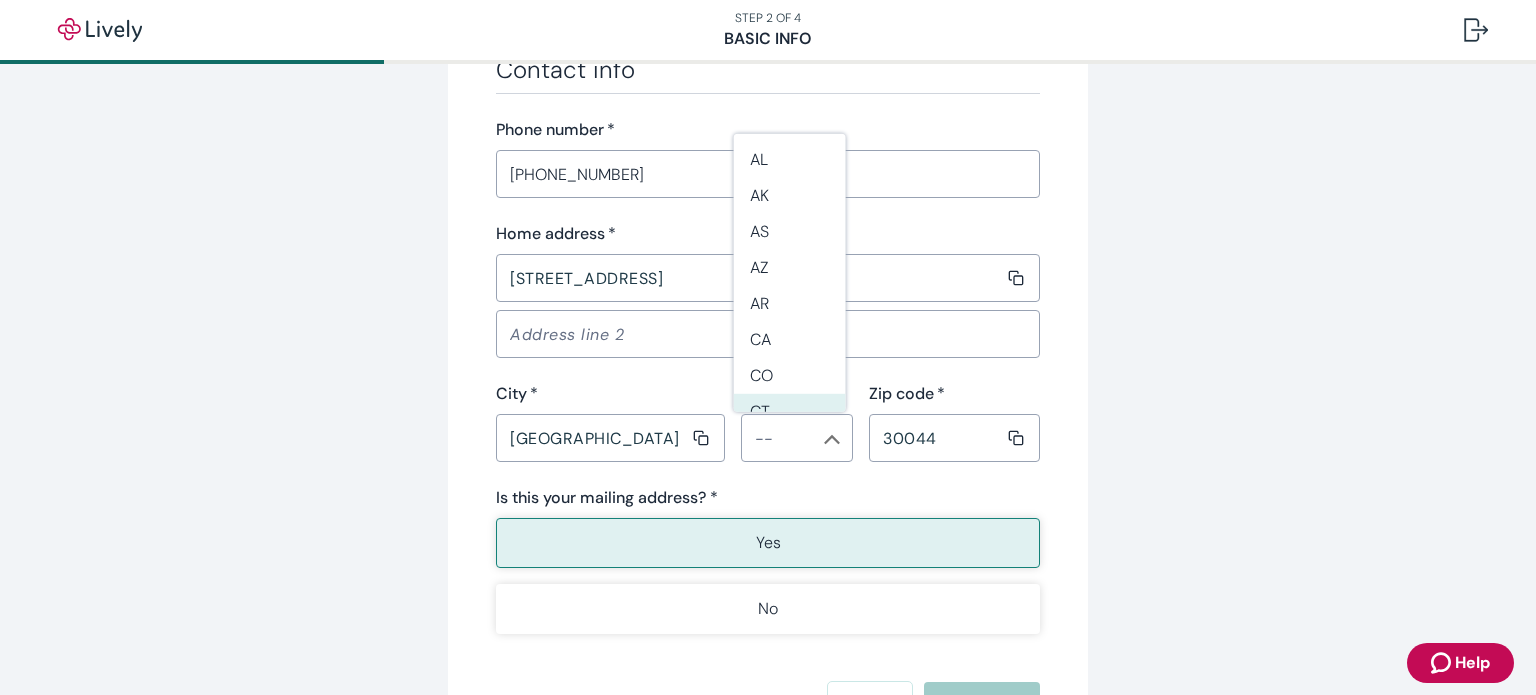 scroll, scrollTop: 1241, scrollLeft: 0, axis: vertical 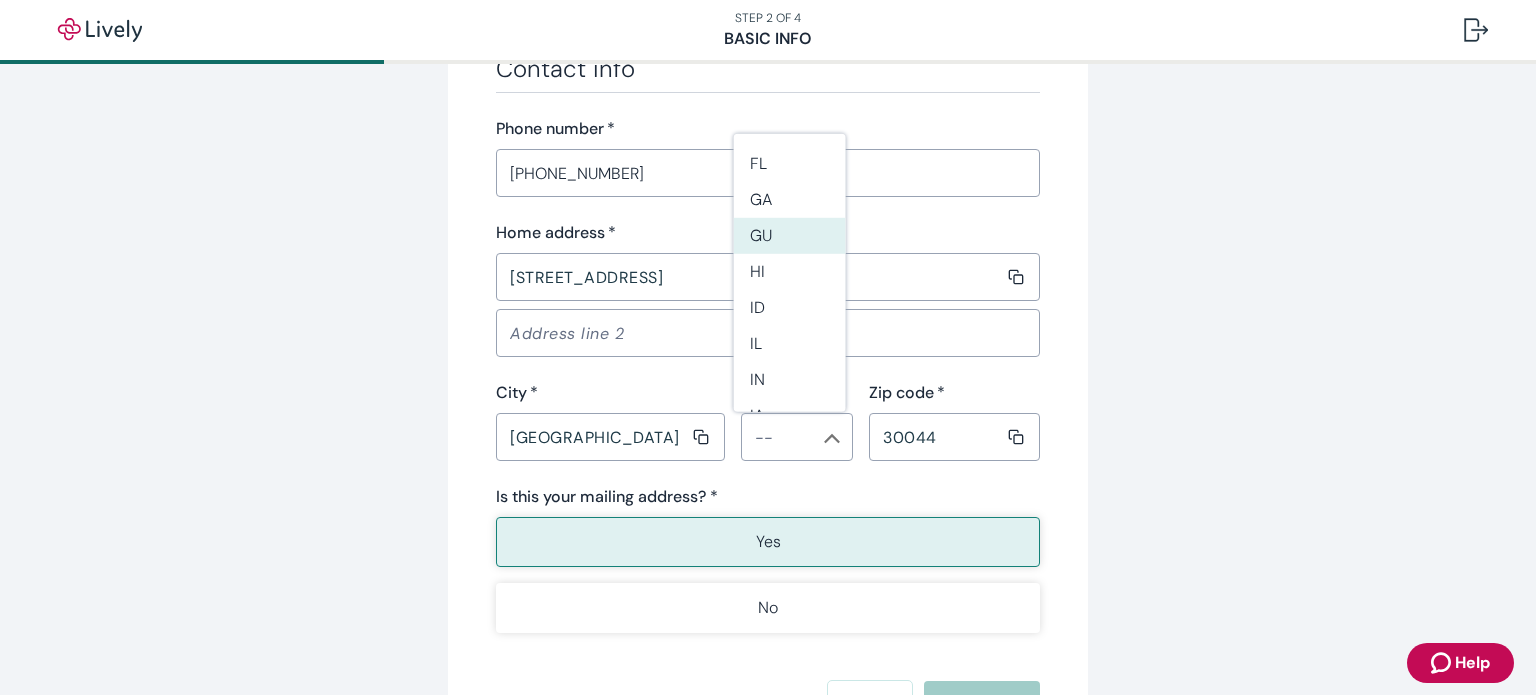 click on "GU" at bounding box center [790, 236] 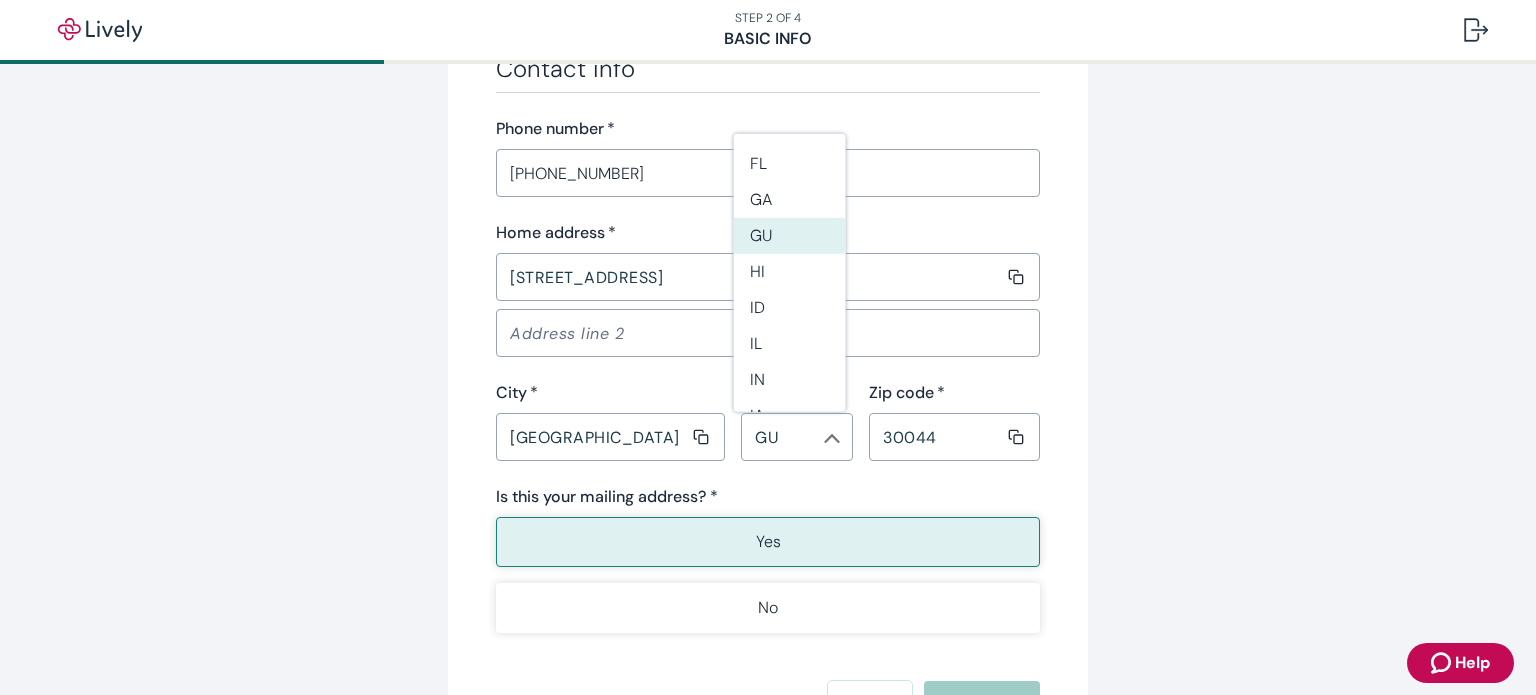 scroll, scrollTop: 0, scrollLeft: 0, axis: both 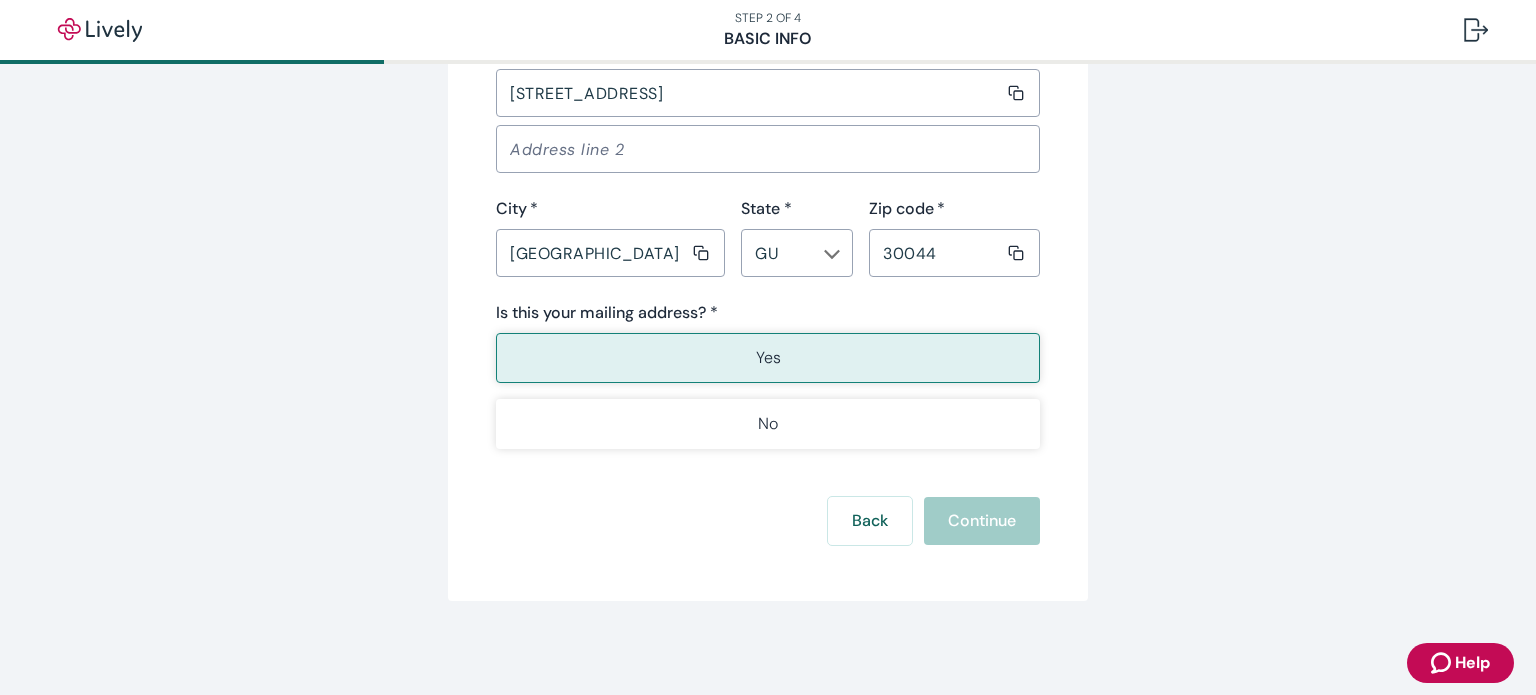 drag, startPoint x: 976, startPoint y: 516, endPoint x: 977, endPoint y: 527, distance: 11.045361 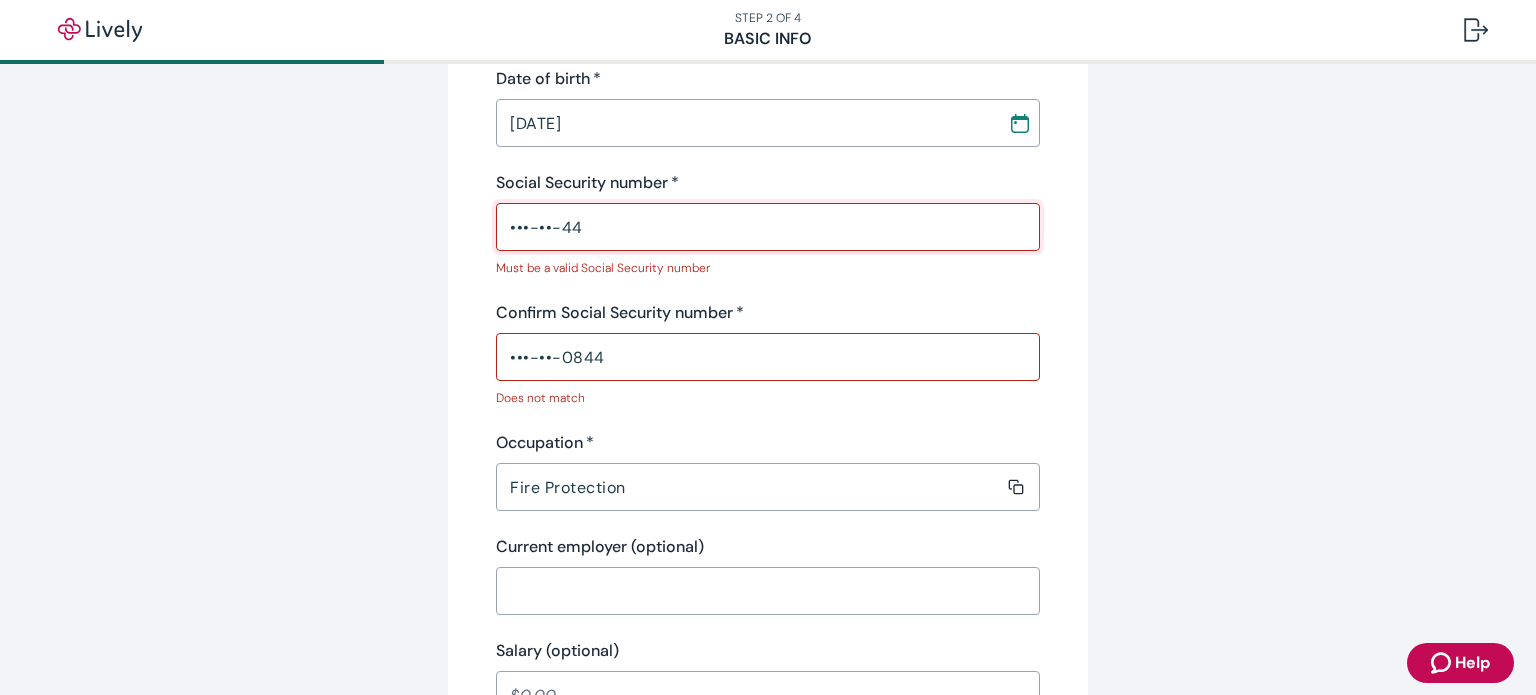 click on "•••-••-44" at bounding box center (768, 227) 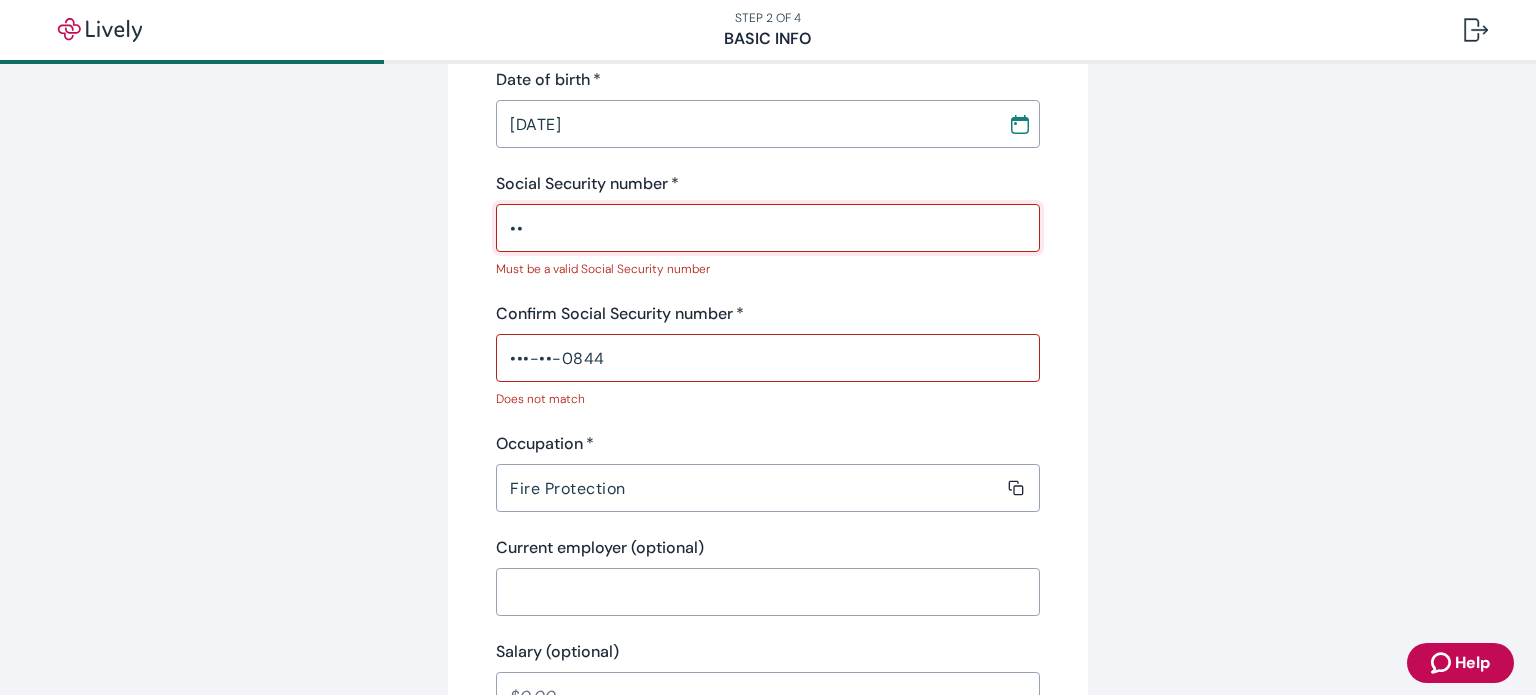 type on "•" 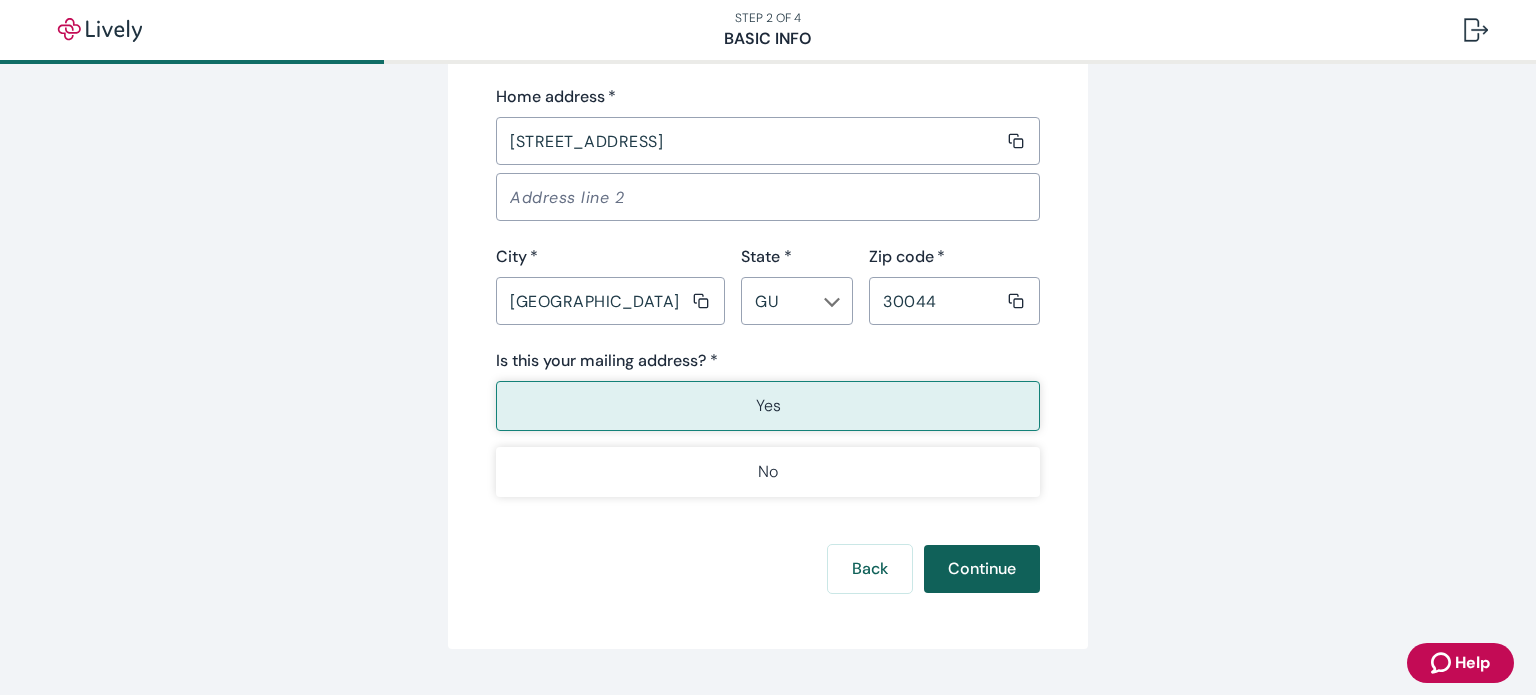 scroll, scrollTop: 1326, scrollLeft: 0, axis: vertical 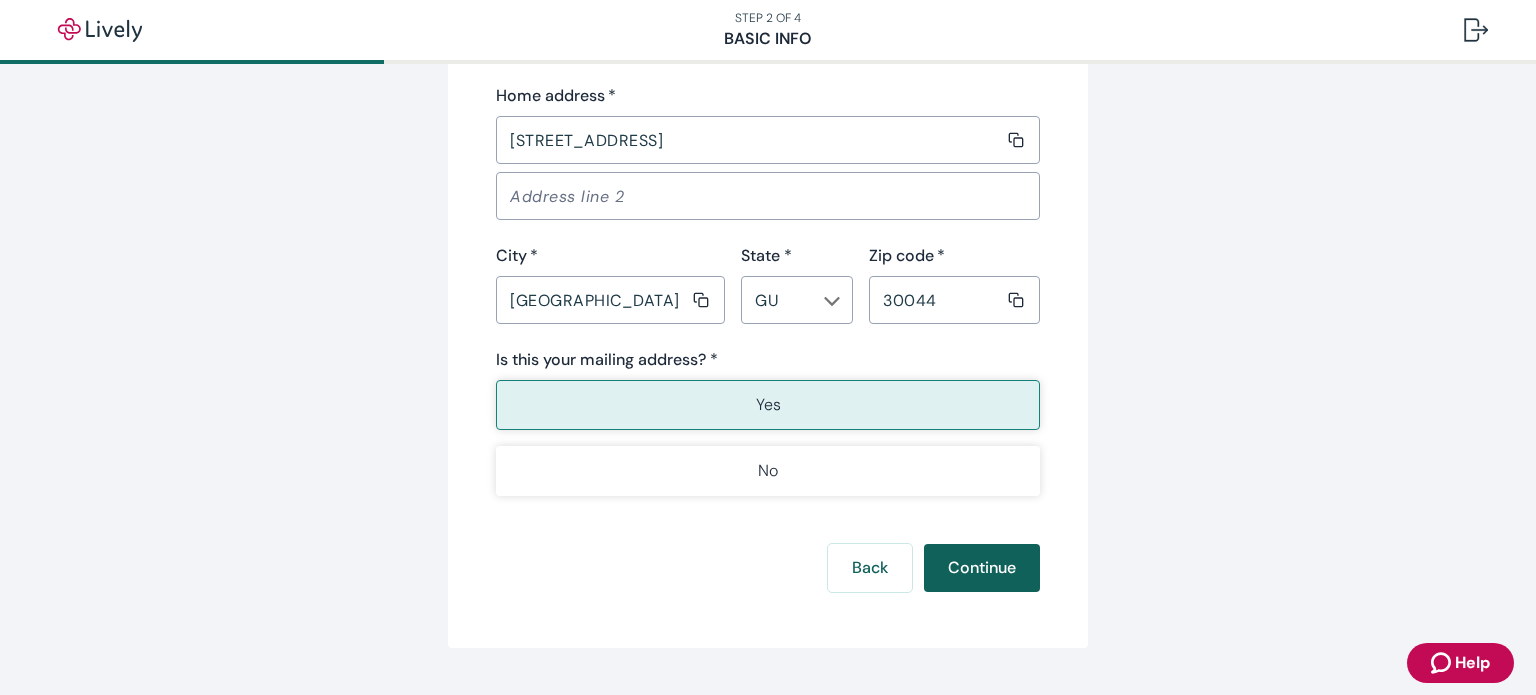 type on "•••-••-0844" 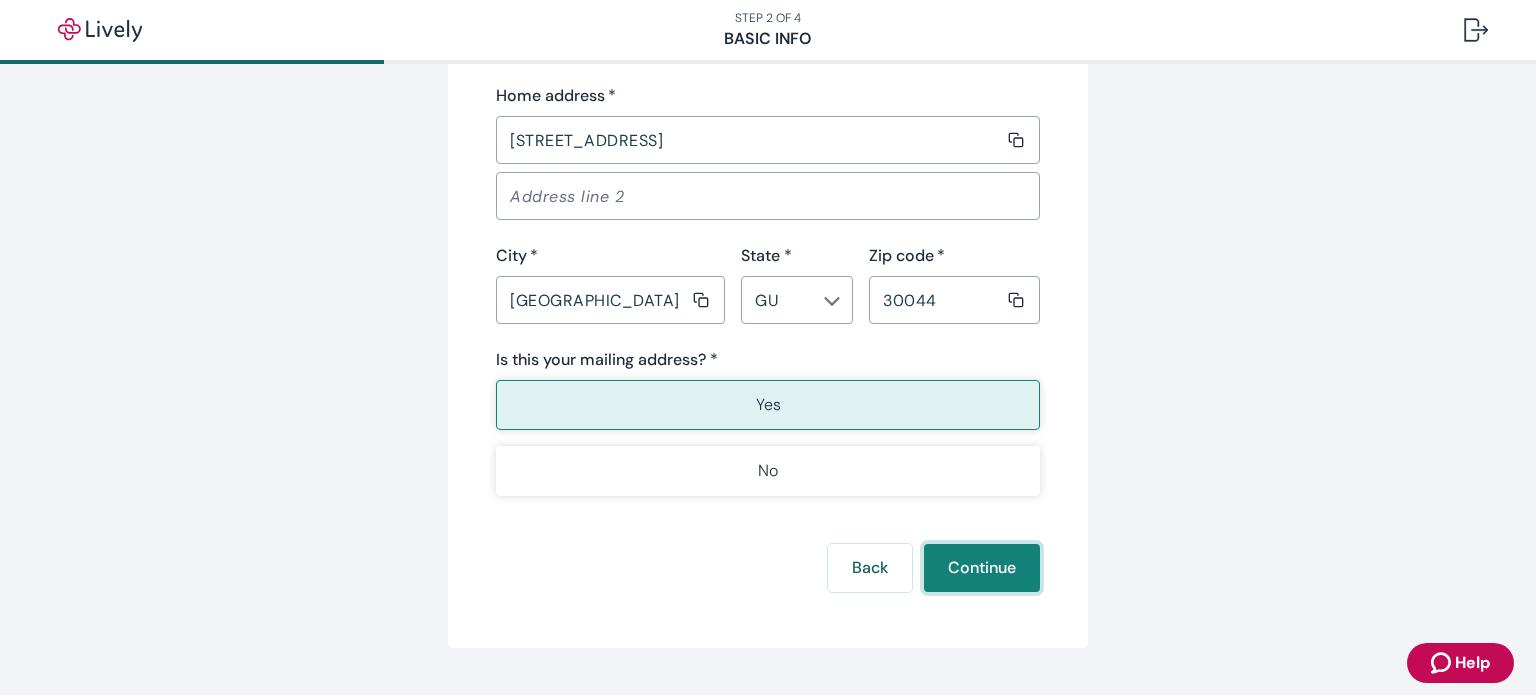 click on "Continue" at bounding box center (982, 568) 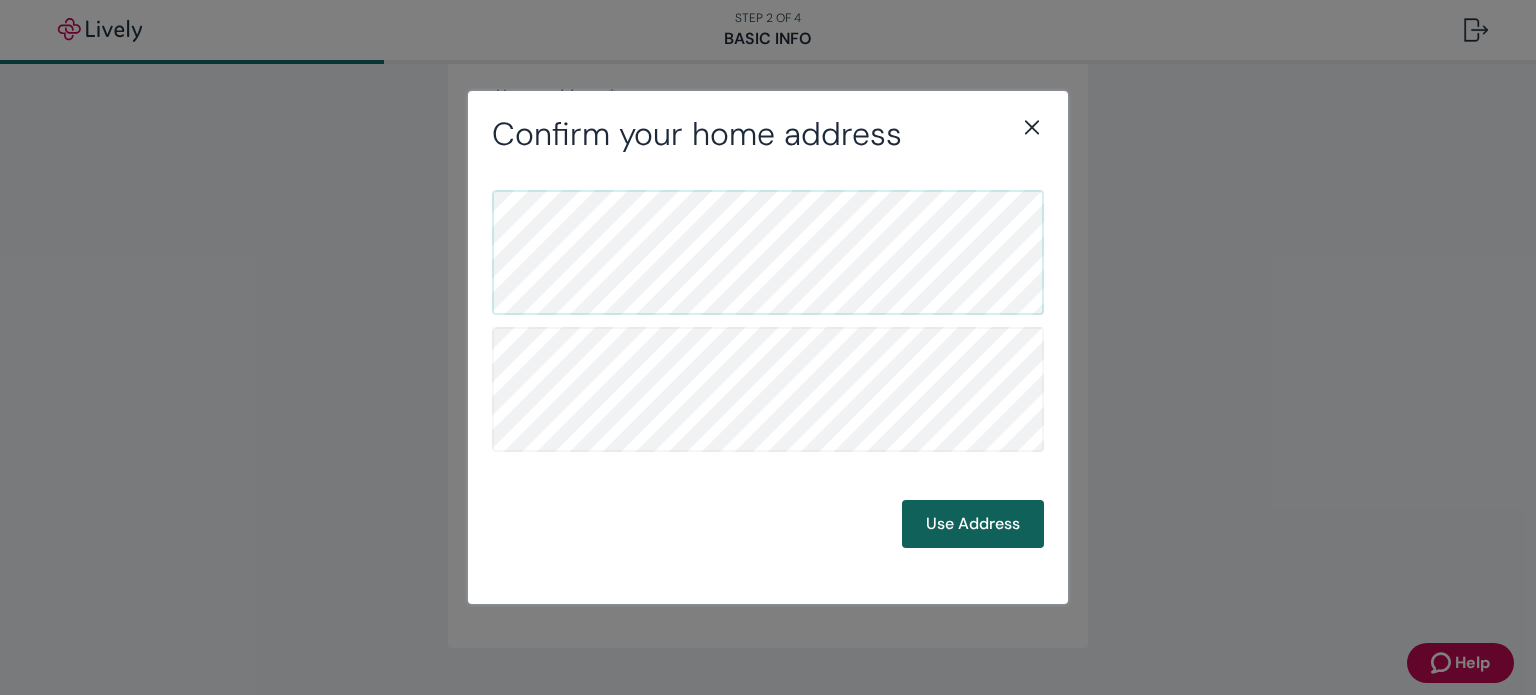 click on "Use Address" at bounding box center [973, 524] 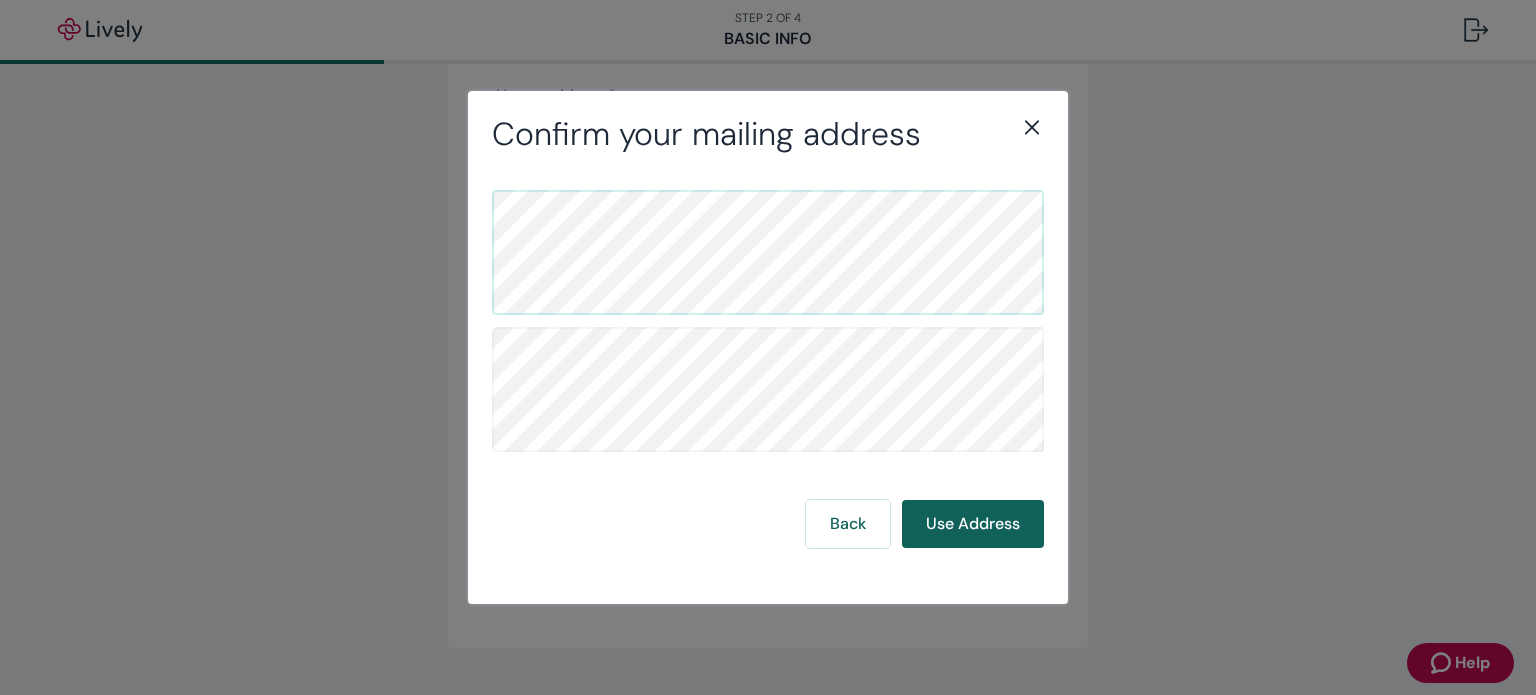 click on "Use Address" at bounding box center (973, 524) 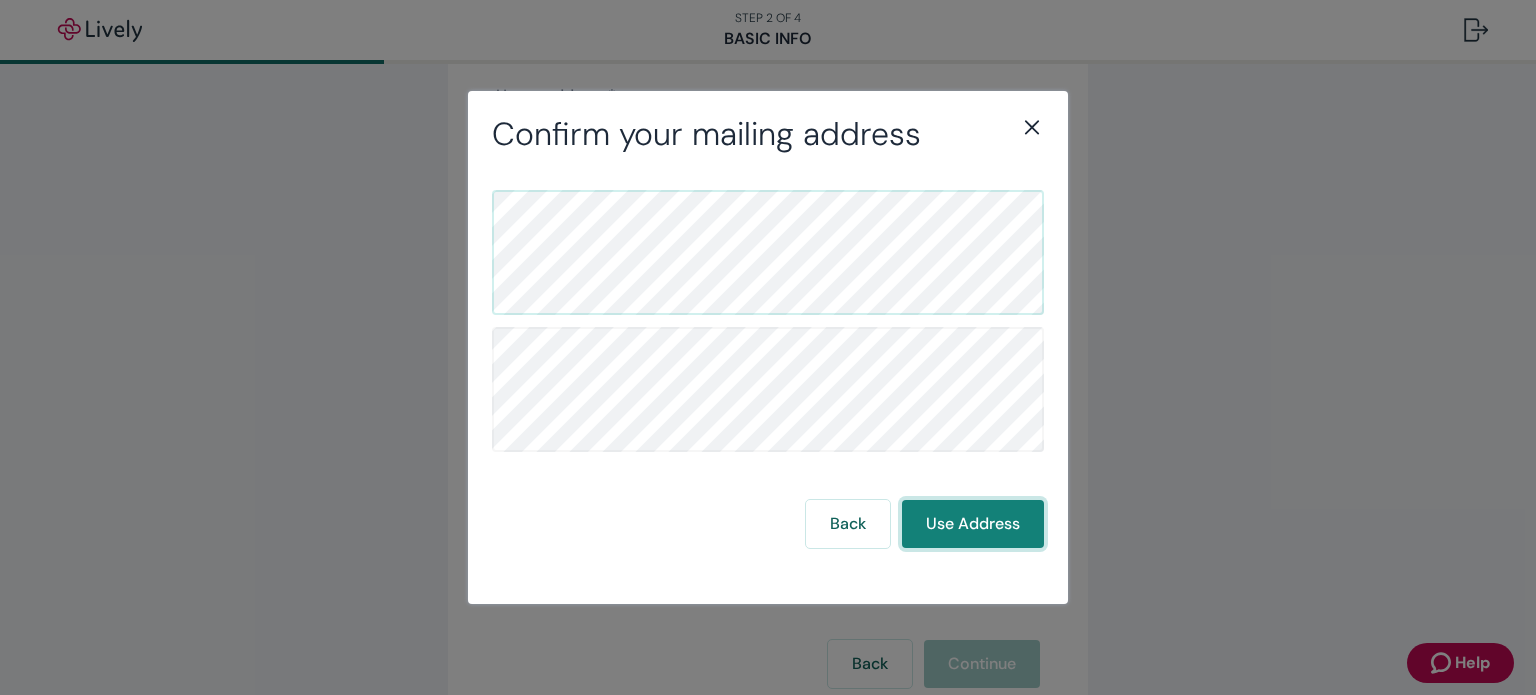 click on "Use Address" at bounding box center [973, 524] 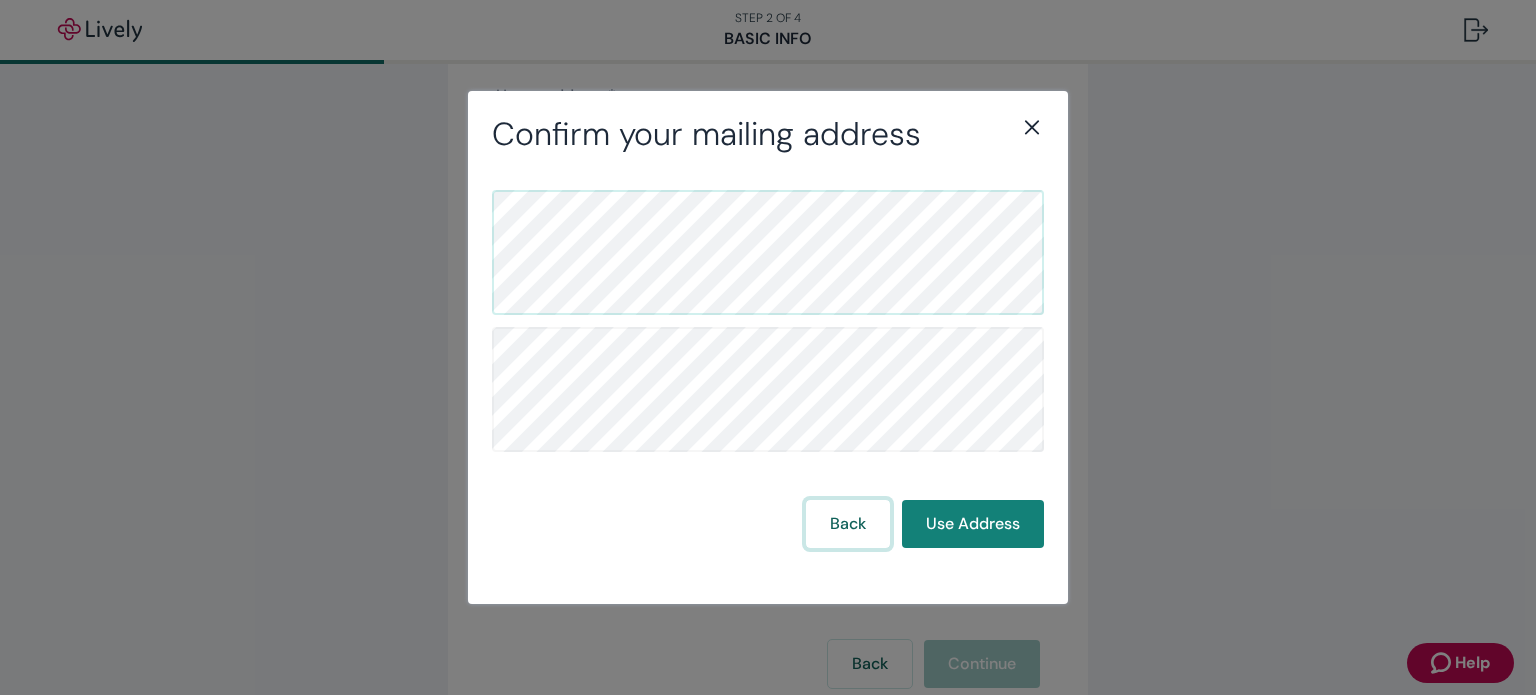 click on "Back" at bounding box center (848, 524) 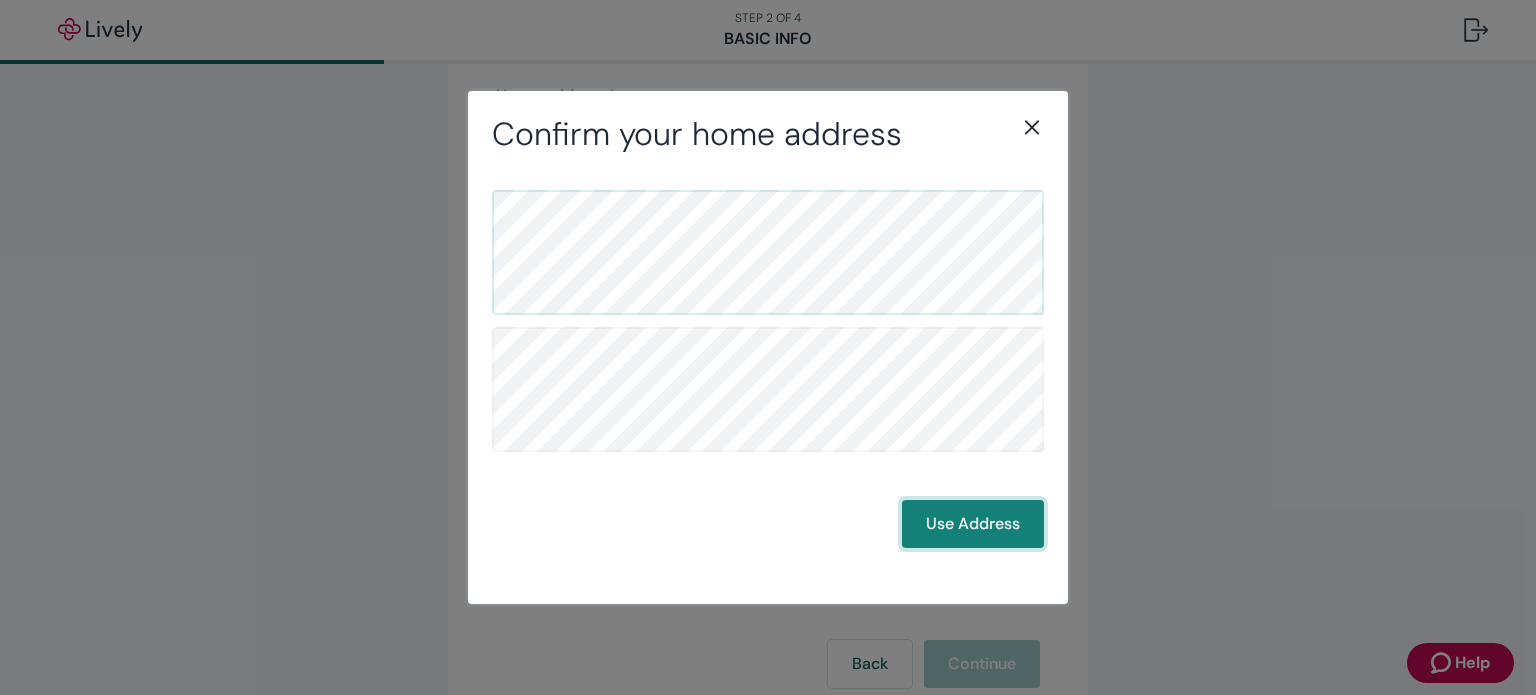 click on "Use Address" at bounding box center [973, 524] 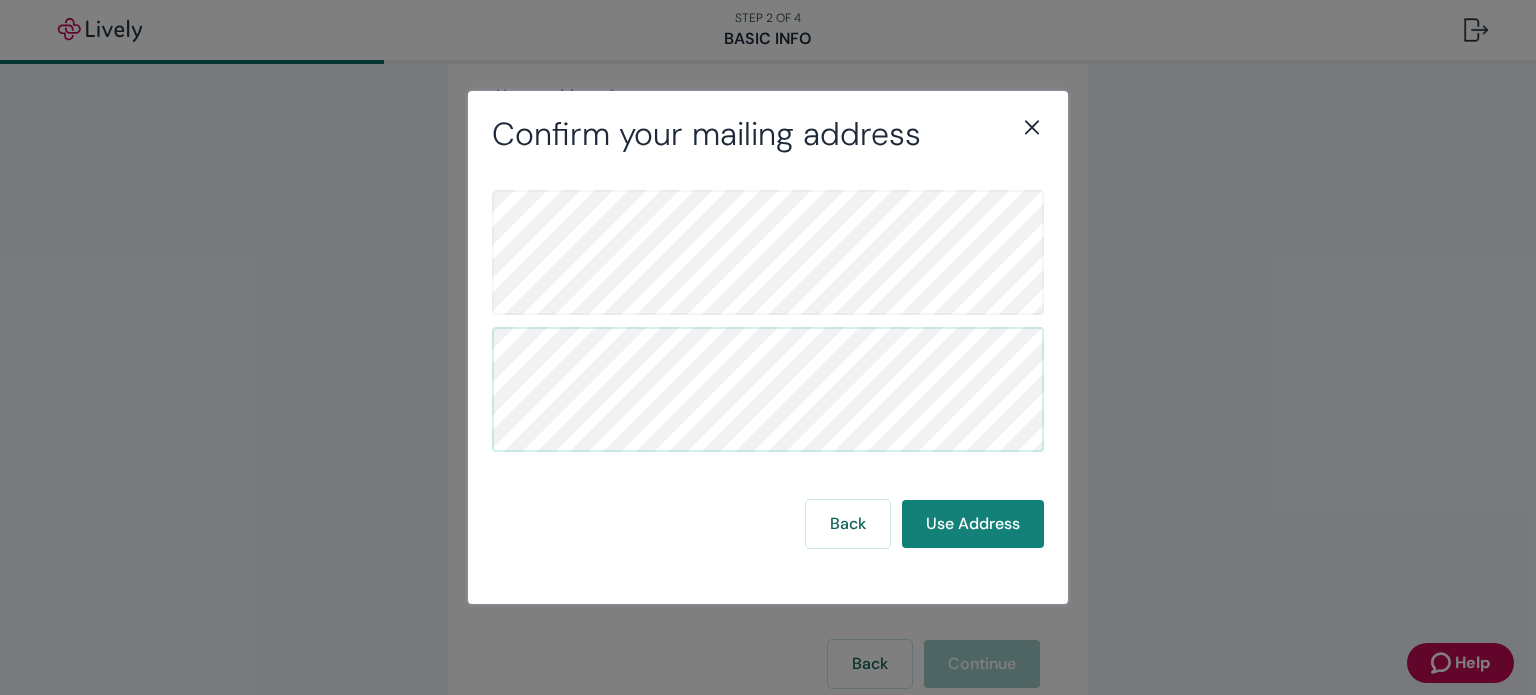 click 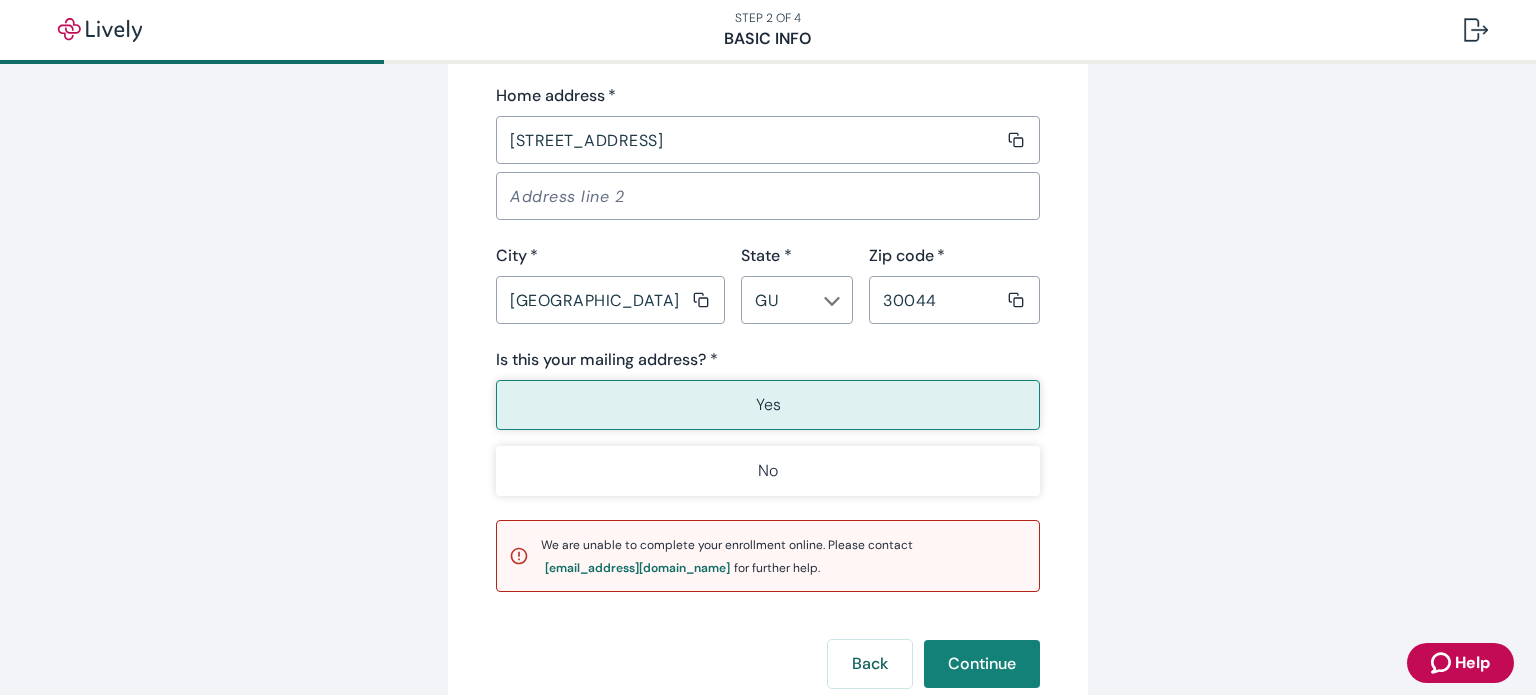 click 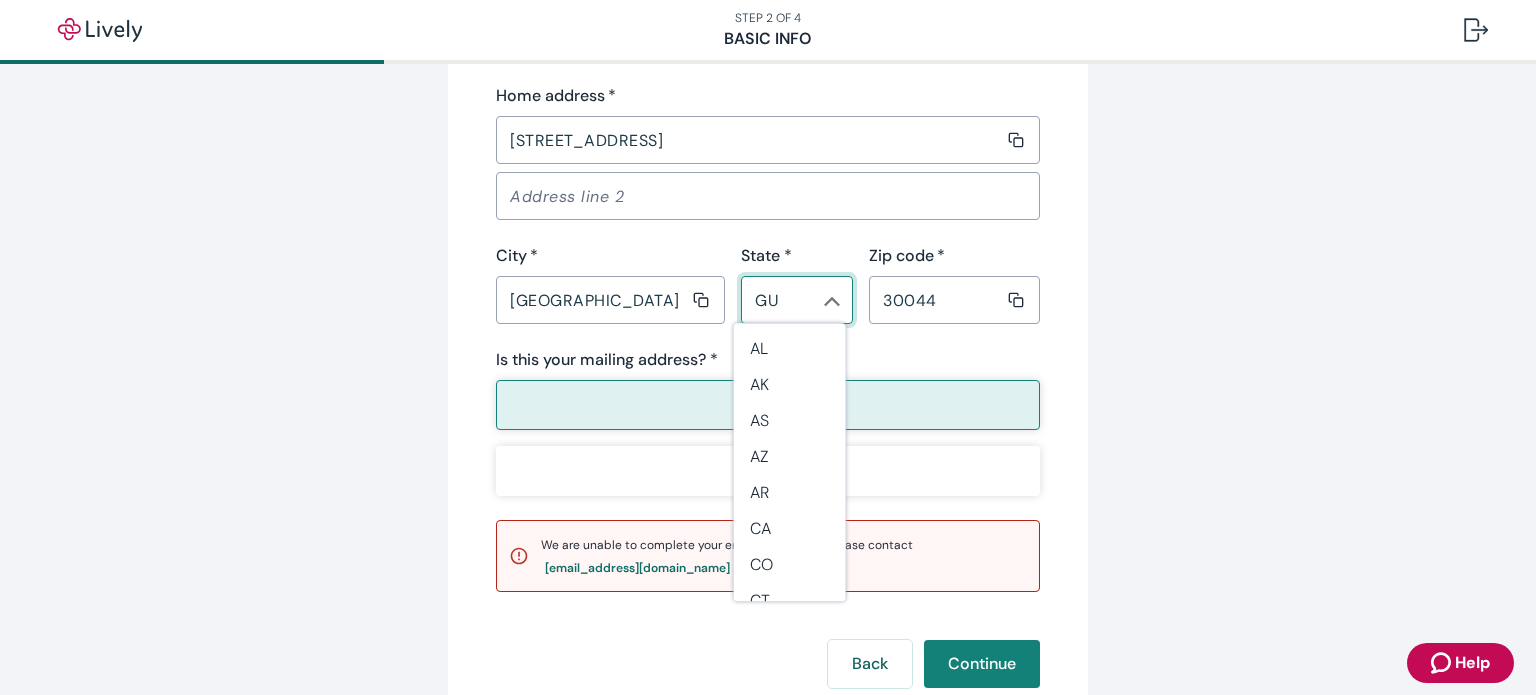 scroll, scrollTop: 236, scrollLeft: 0, axis: vertical 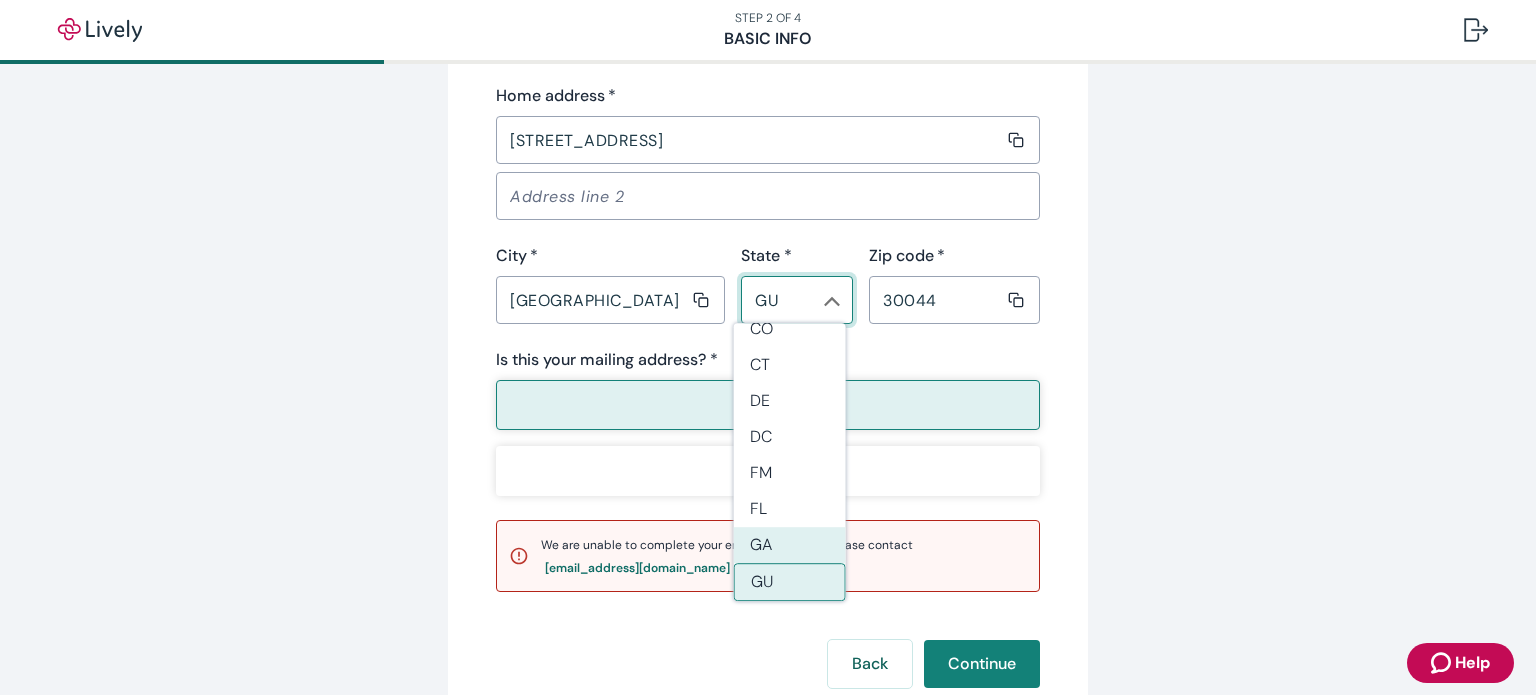 click on "GA" at bounding box center (790, 545) 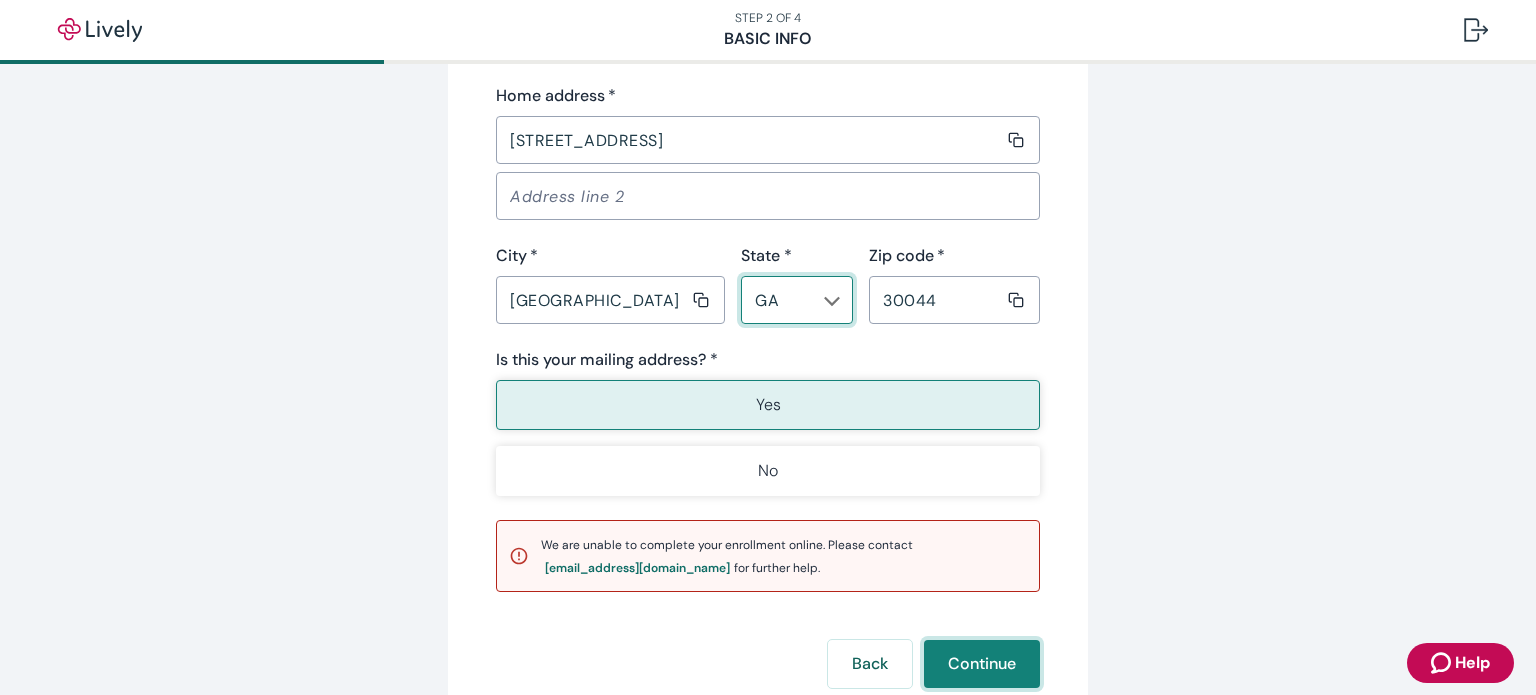click on "Continue" at bounding box center [982, 664] 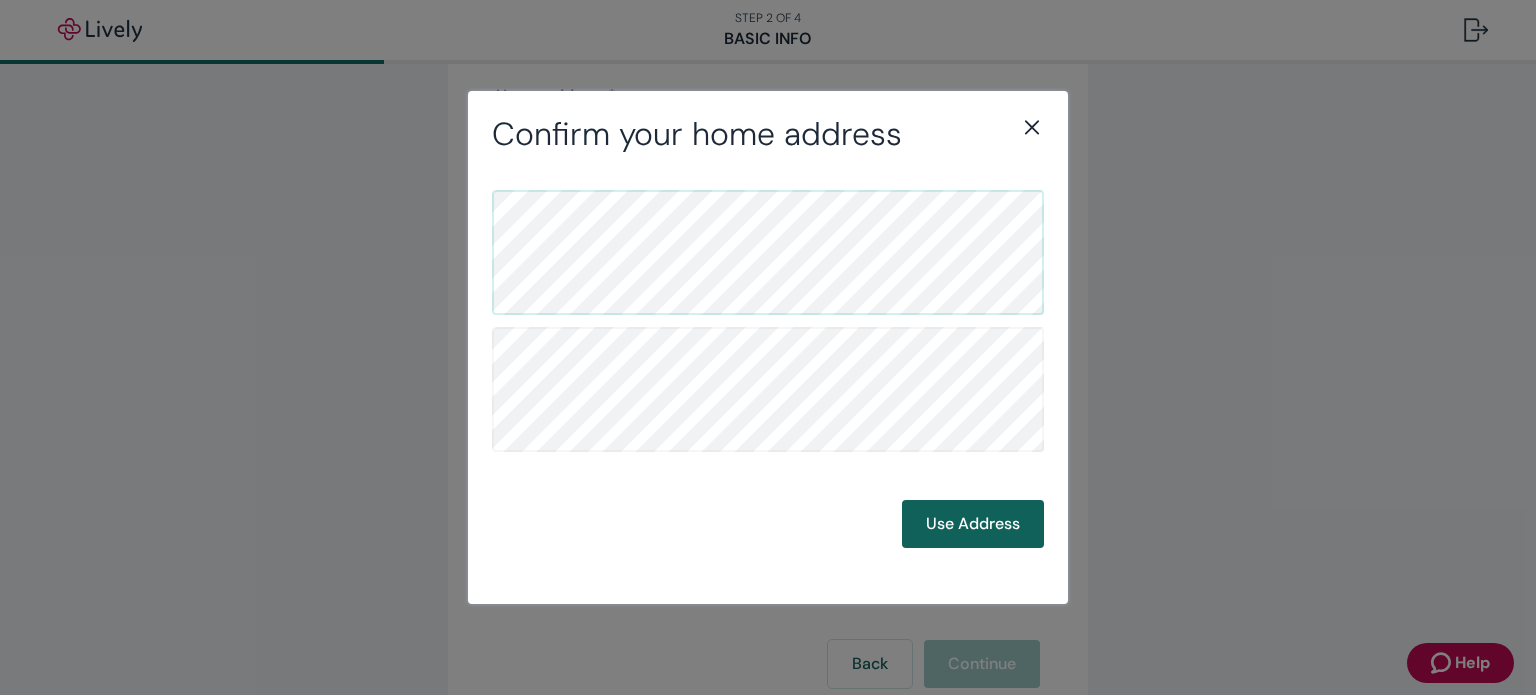 click on "Use Address" at bounding box center [973, 524] 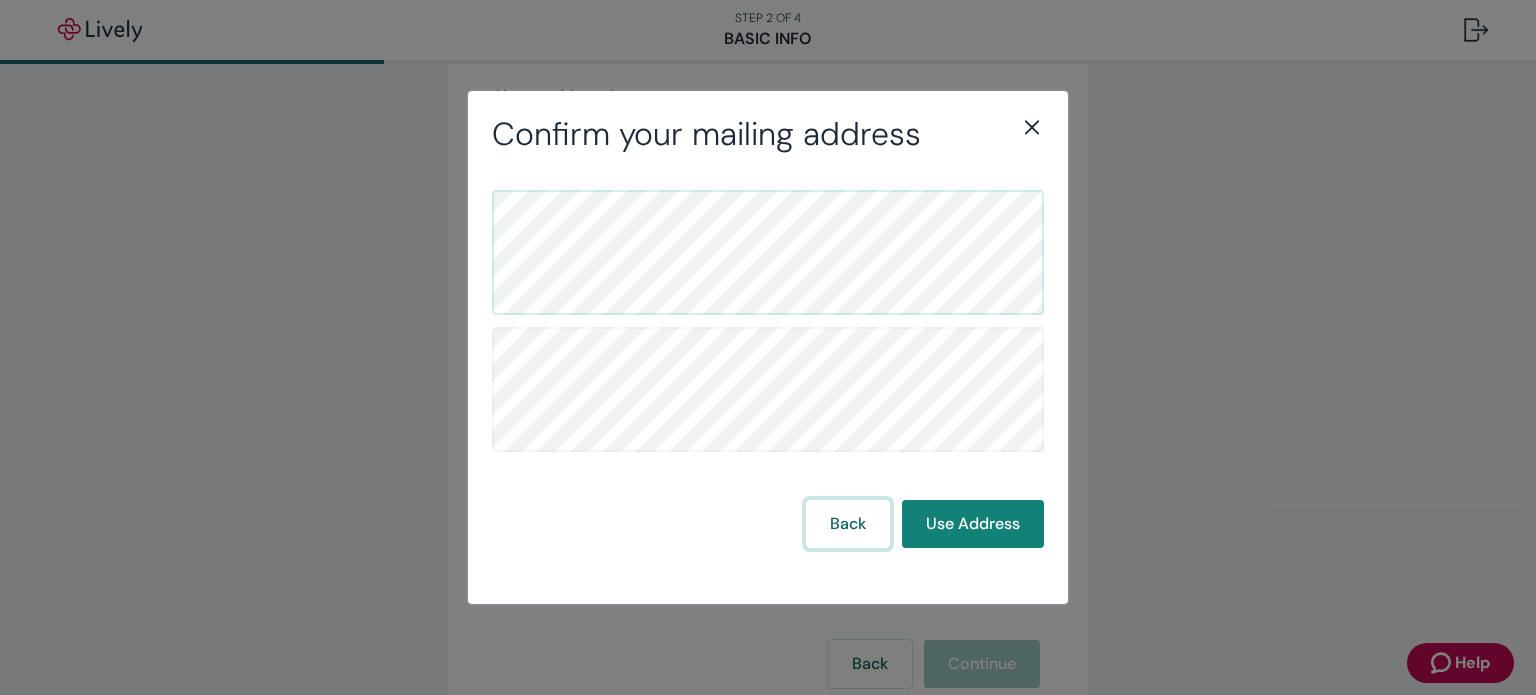 click on "Back" at bounding box center [848, 524] 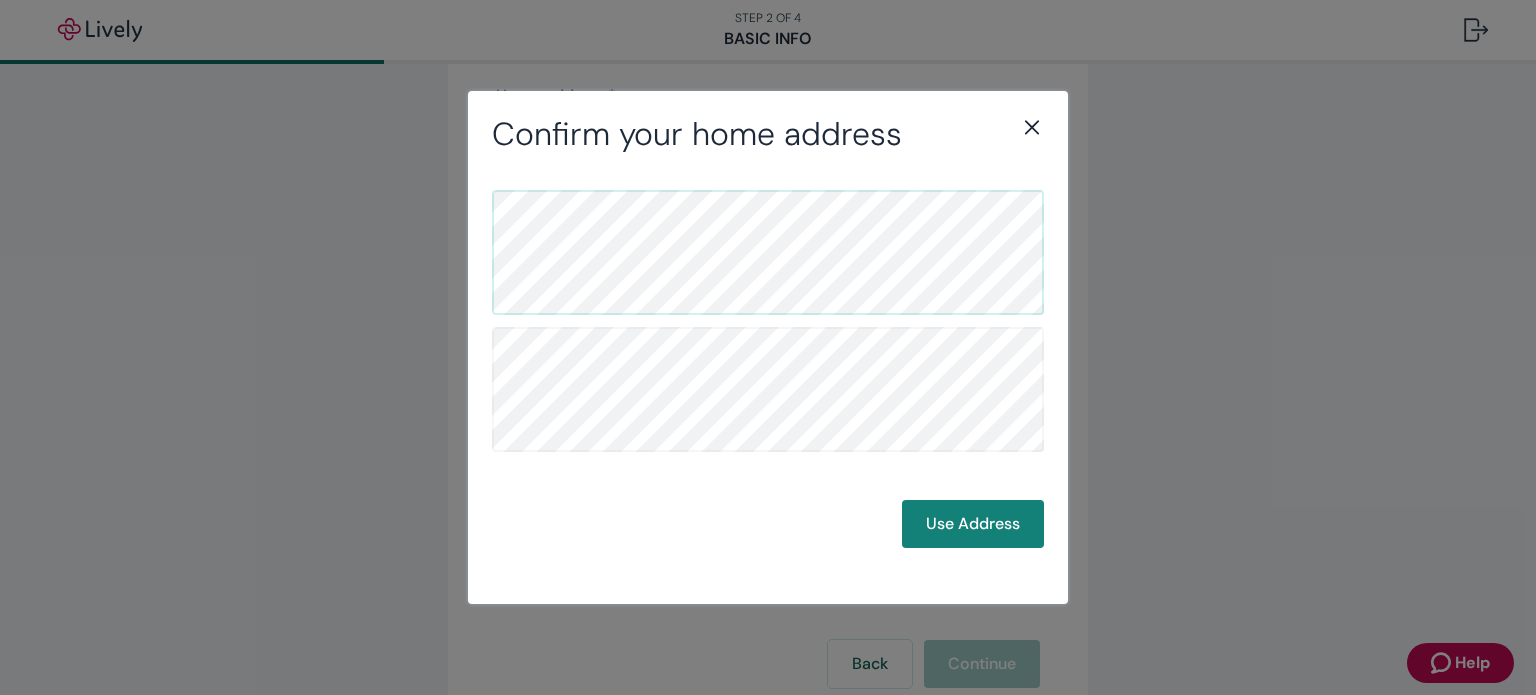 click 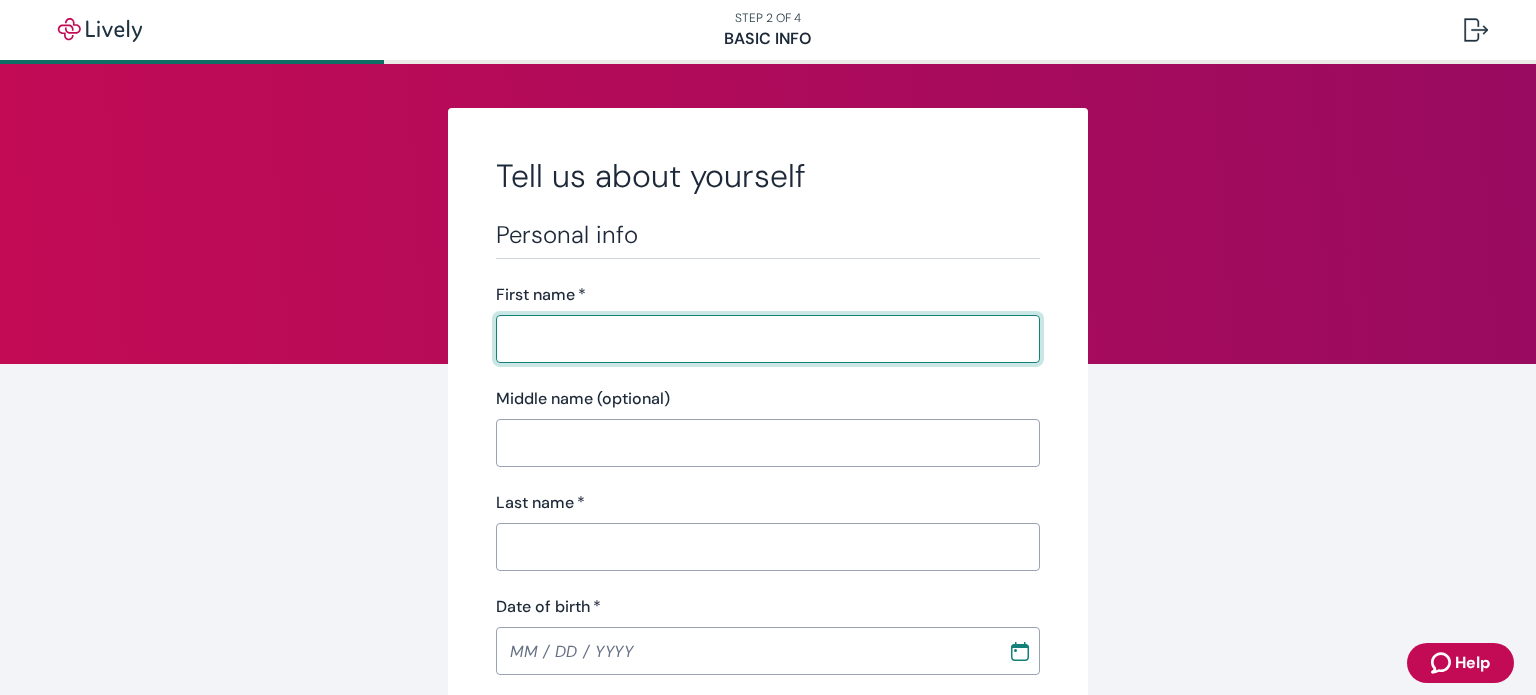 scroll, scrollTop: 0, scrollLeft: 0, axis: both 